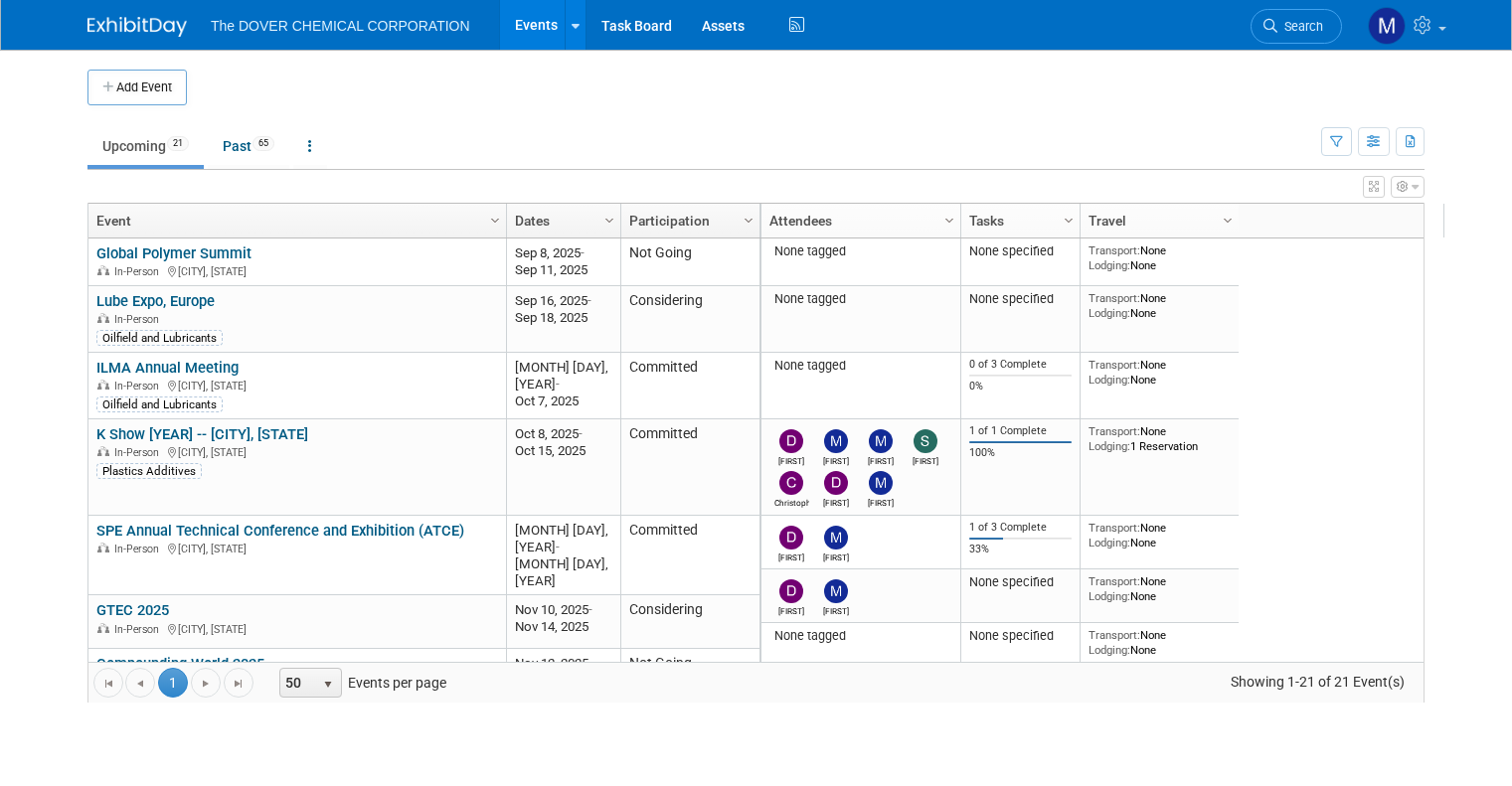 scroll, scrollTop: 0, scrollLeft: 0, axis: both 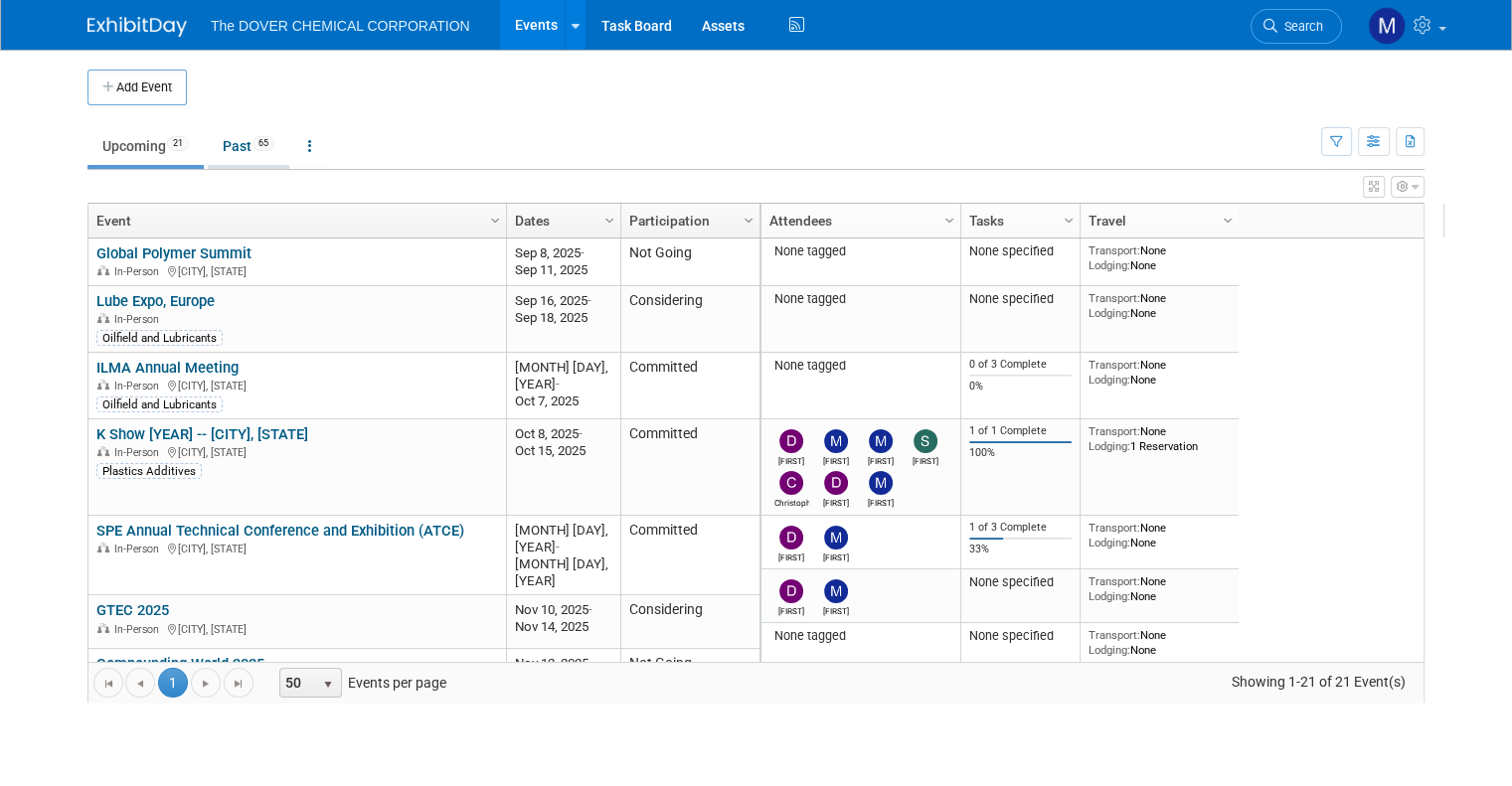 click on "Past
65" at bounding box center (249, 146) 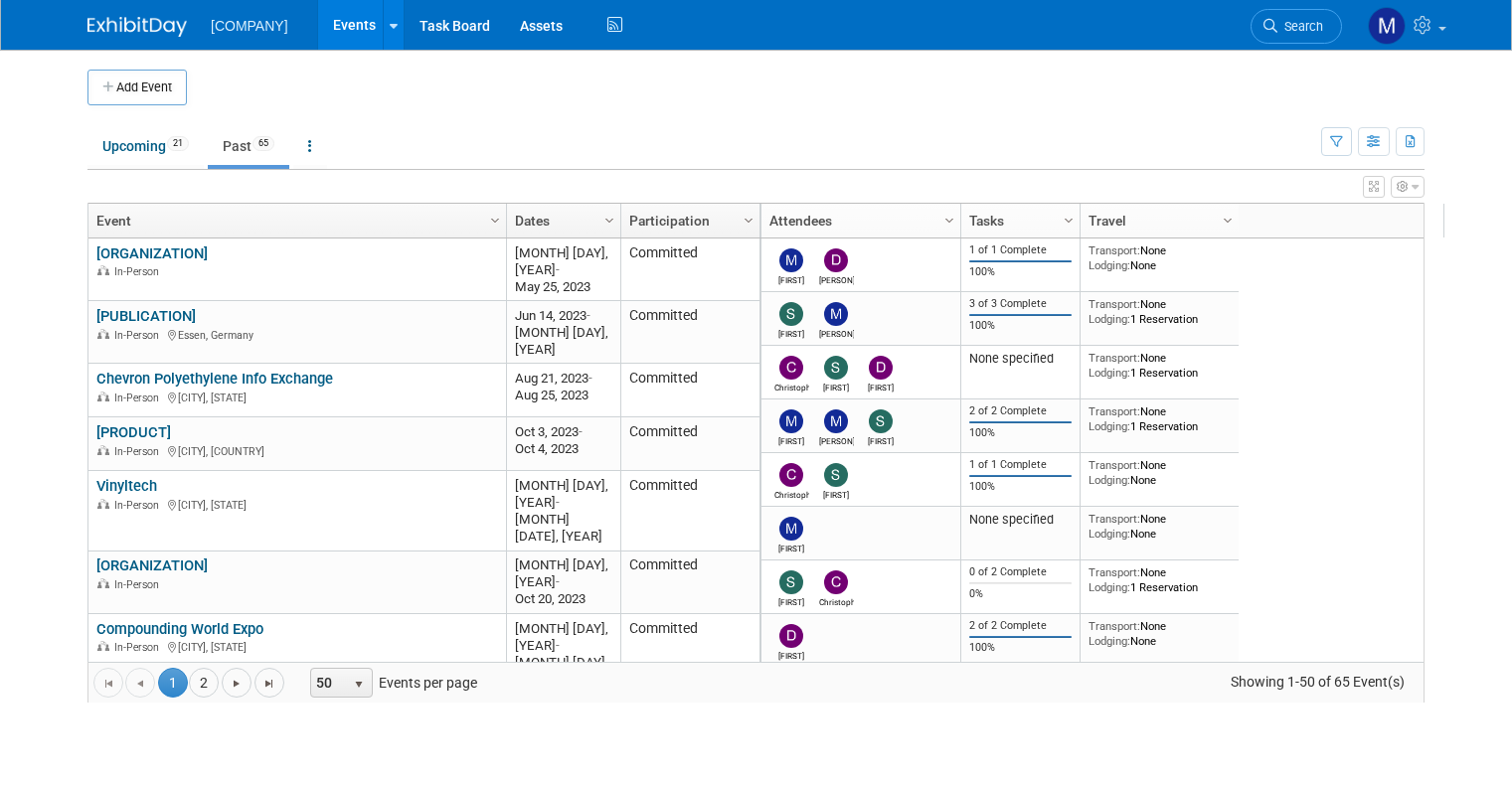 scroll, scrollTop: 0, scrollLeft: 0, axis: both 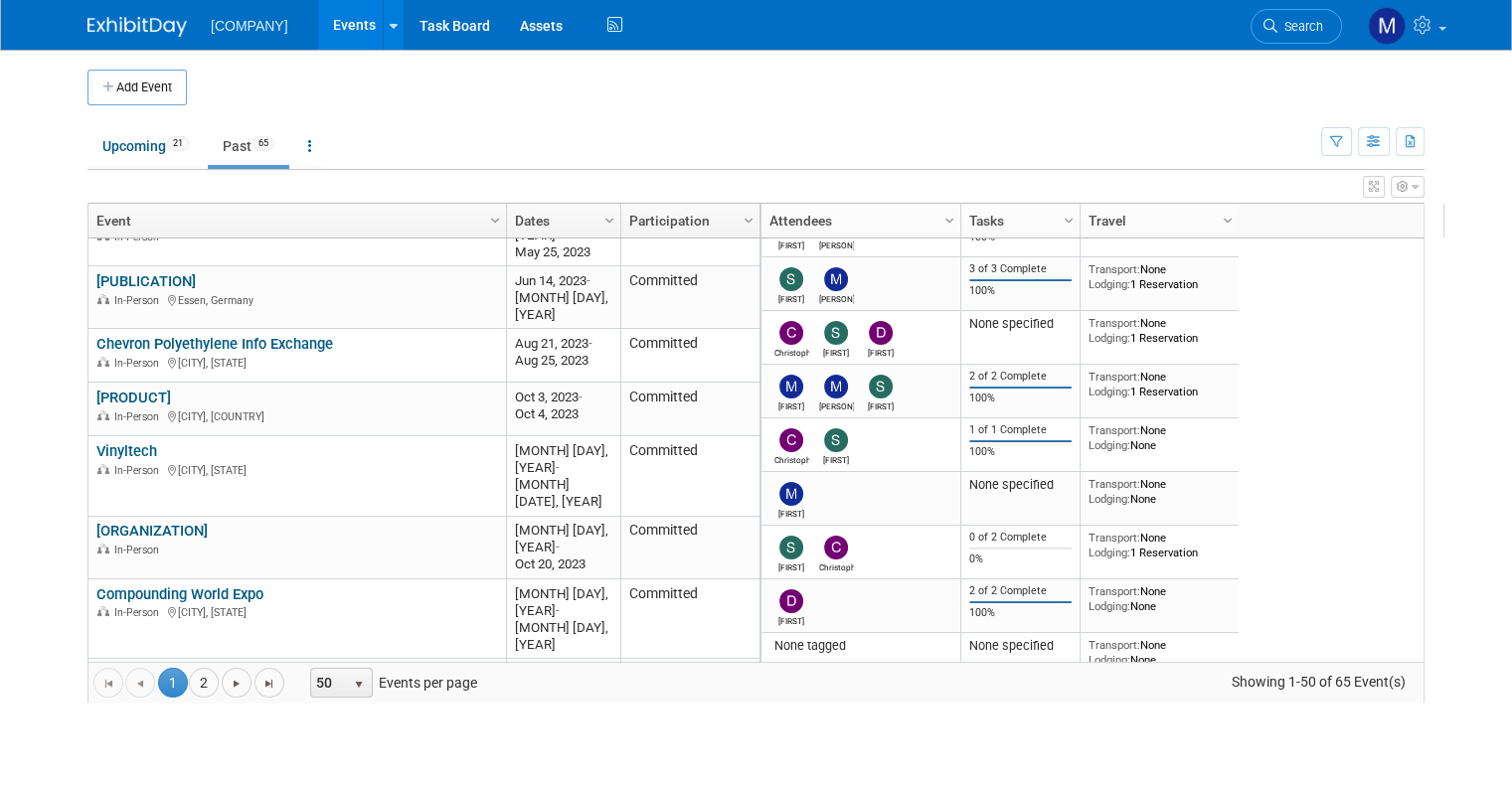 click on "Dates" at bounding box center (561, 221) 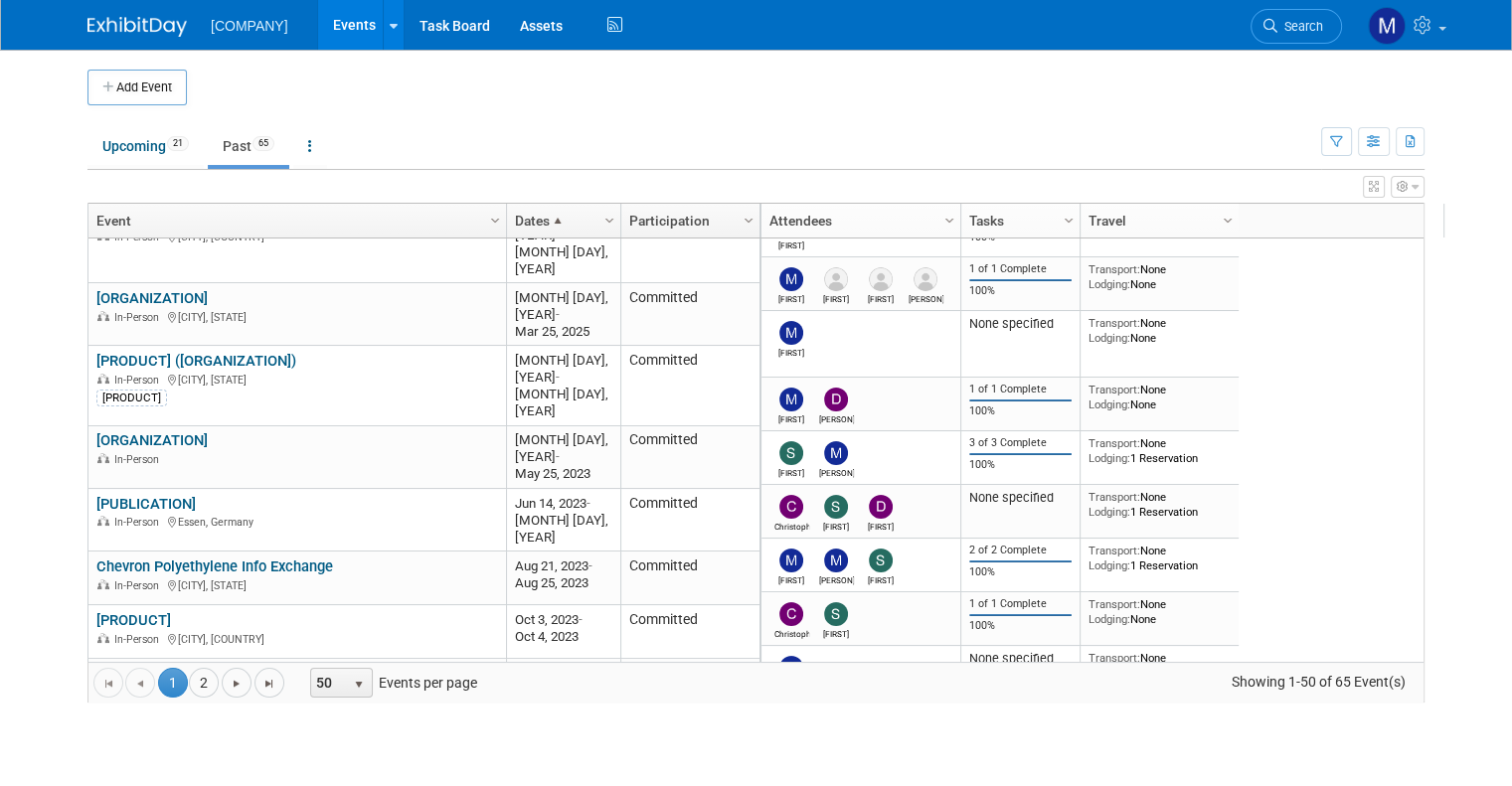 click at bounding box center (558, 221) 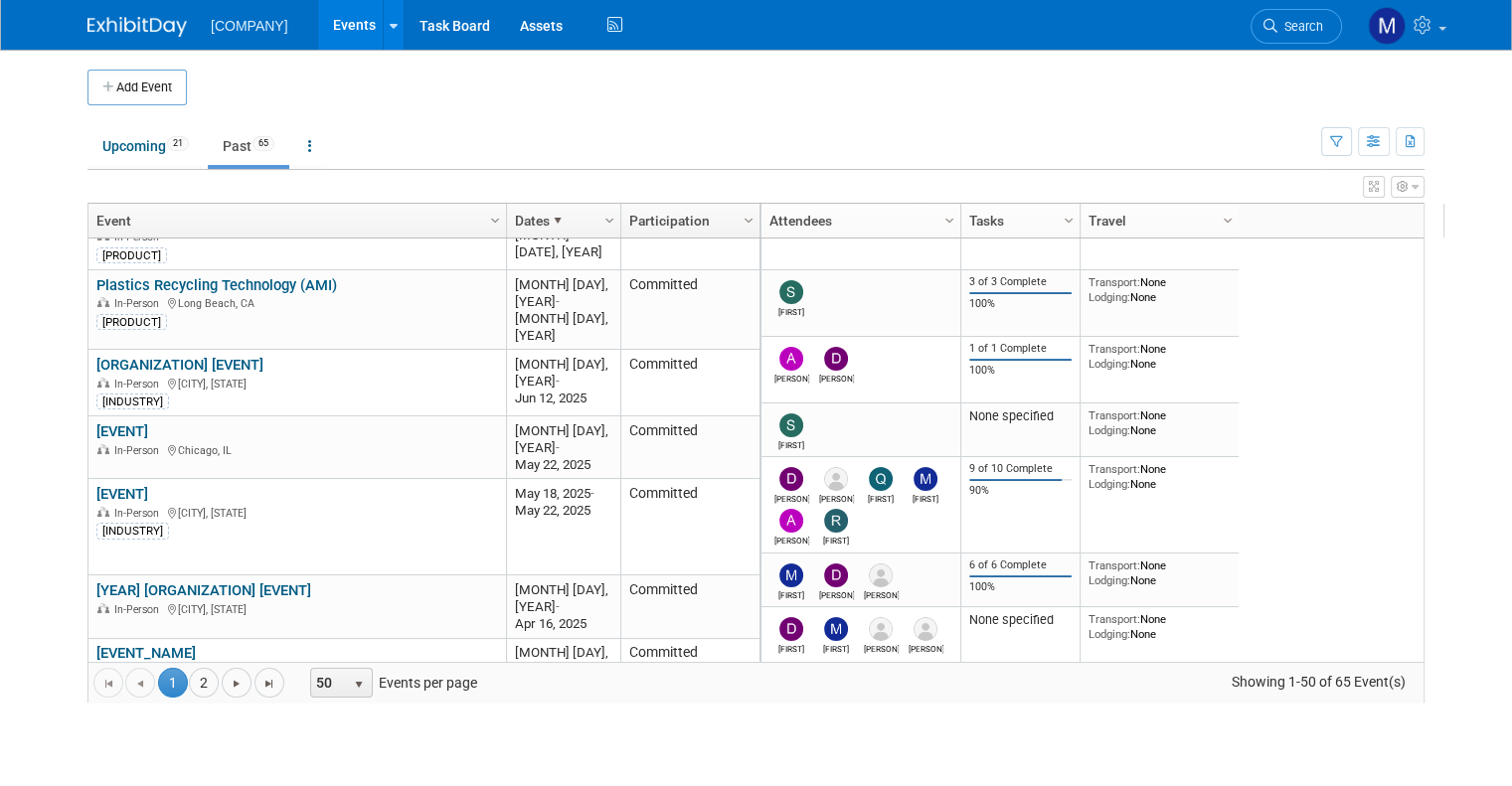 click at bounding box center (558, 221) 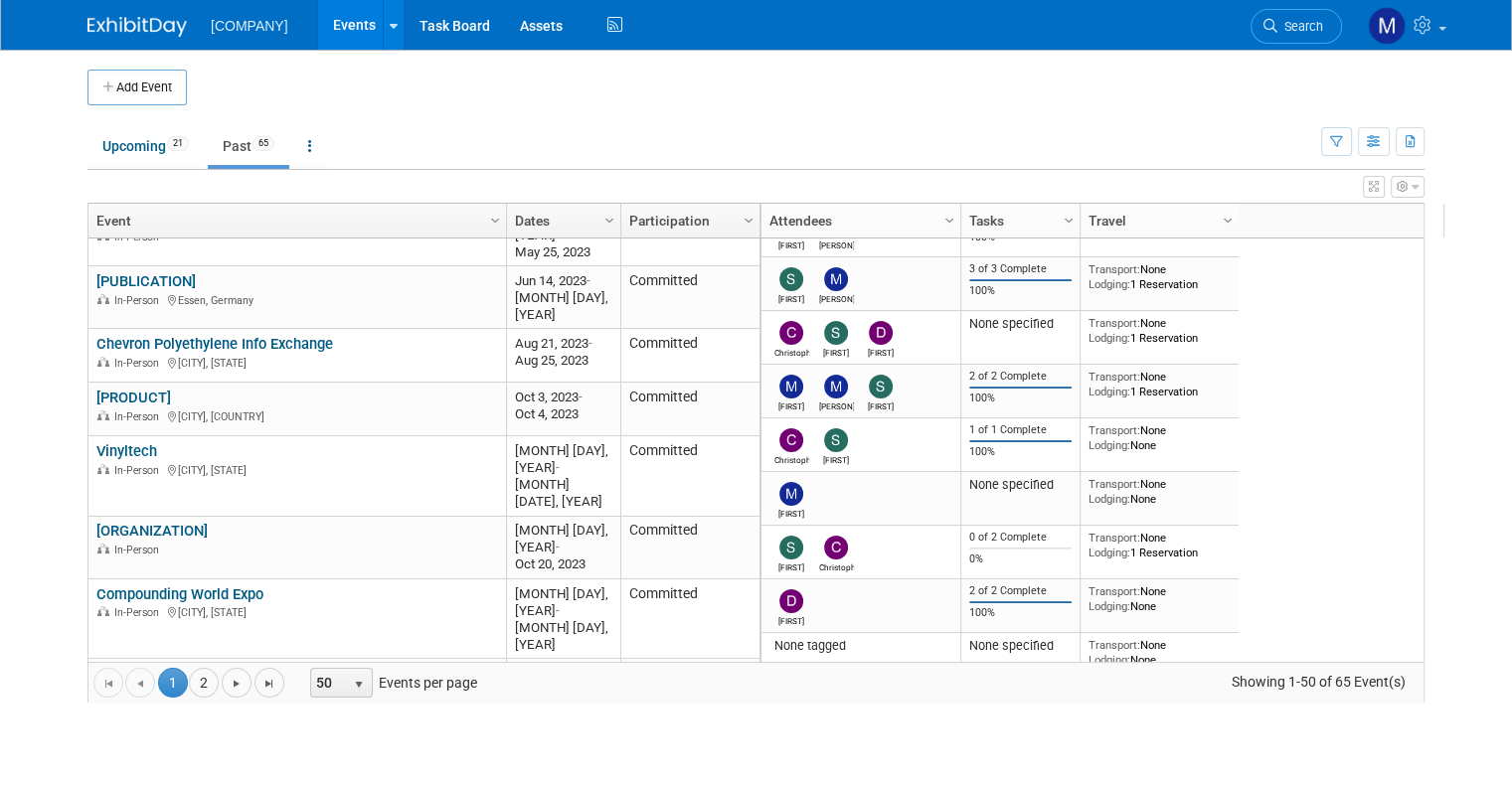 click on "Dates" at bounding box center [561, 221] 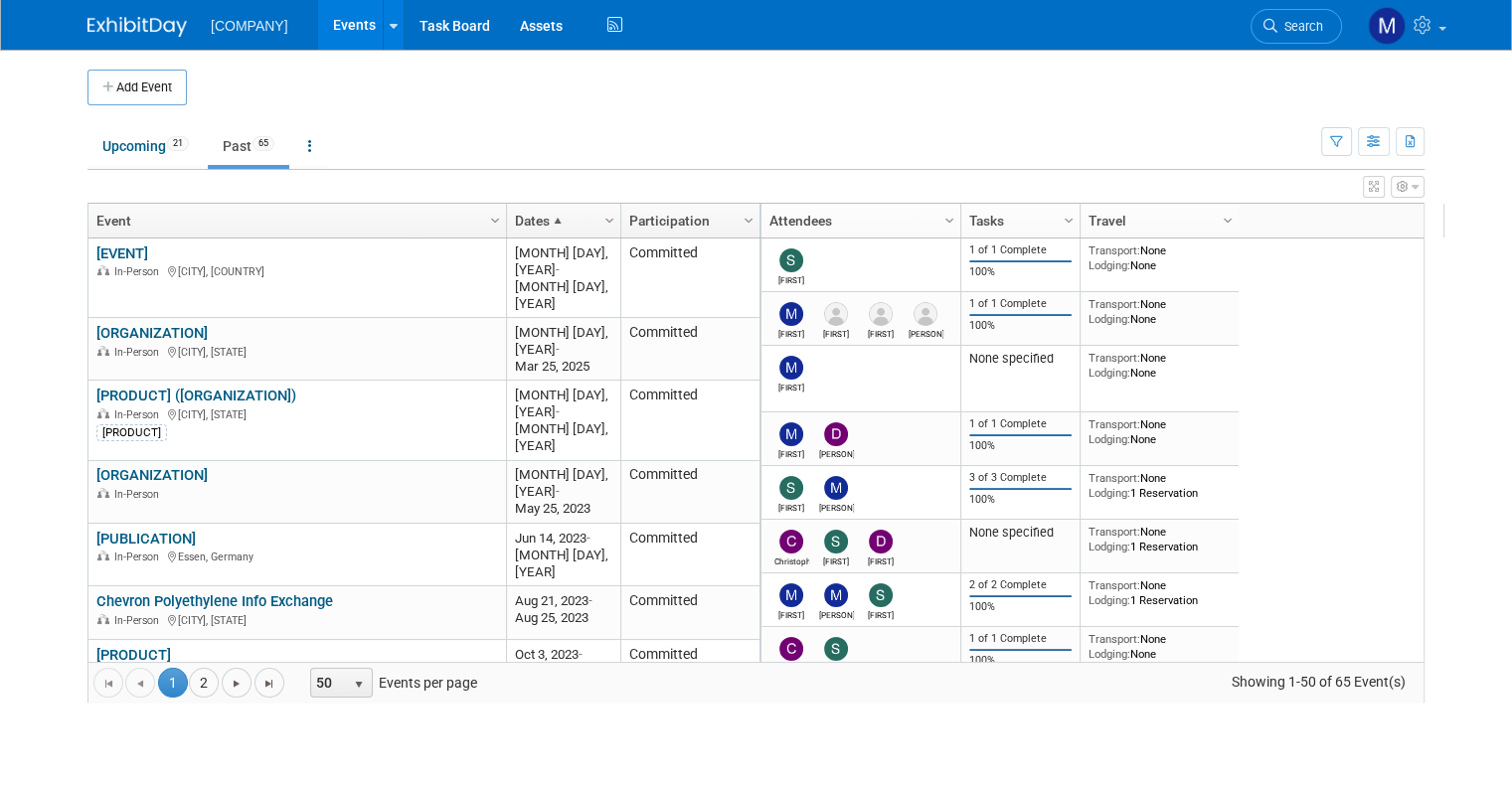 click on "Dates" at bounding box center (561, 221) 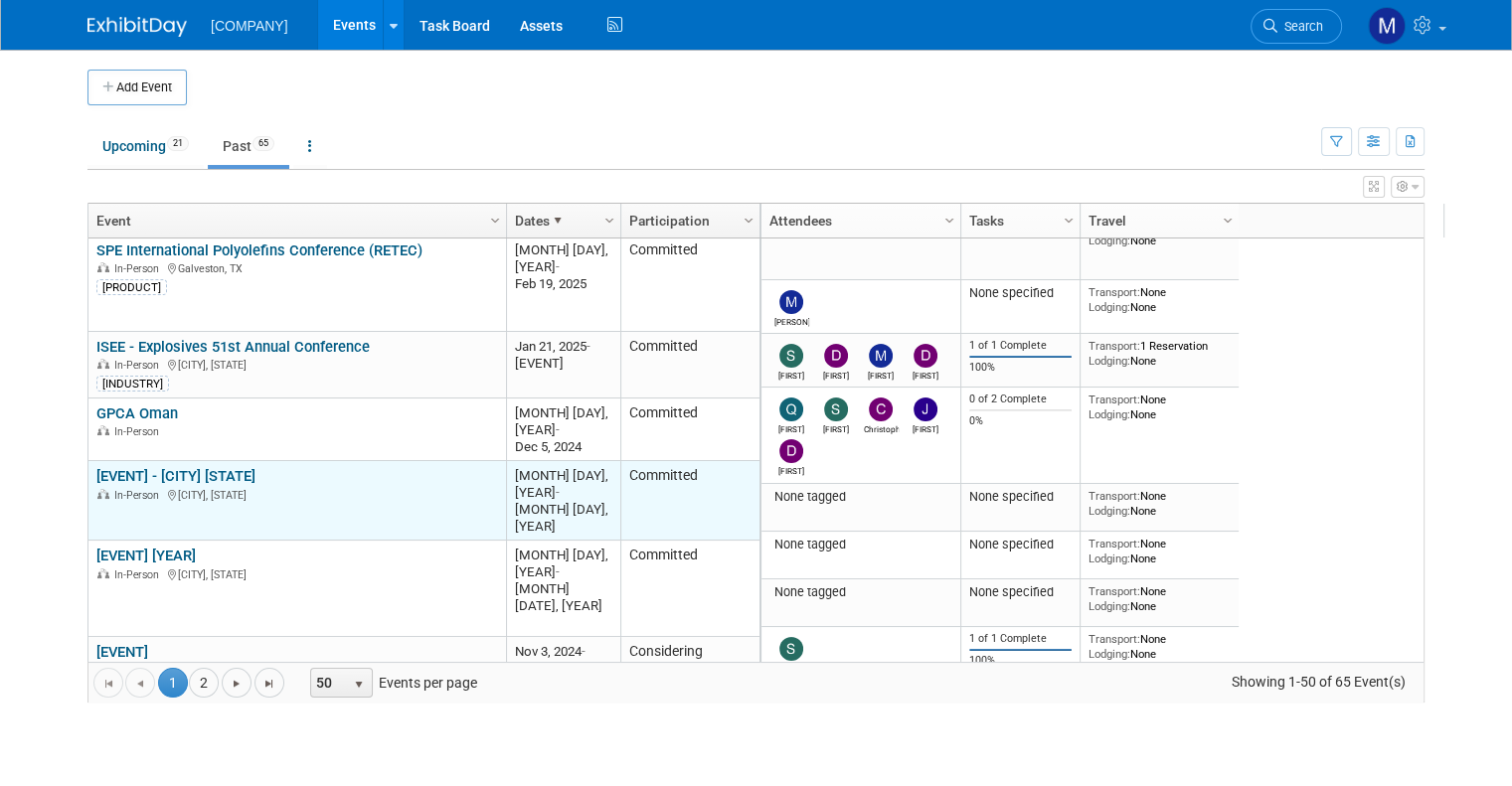 click on "[EVENT NAME] - [CITY], [STATE]" at bounding box center [176, 476] 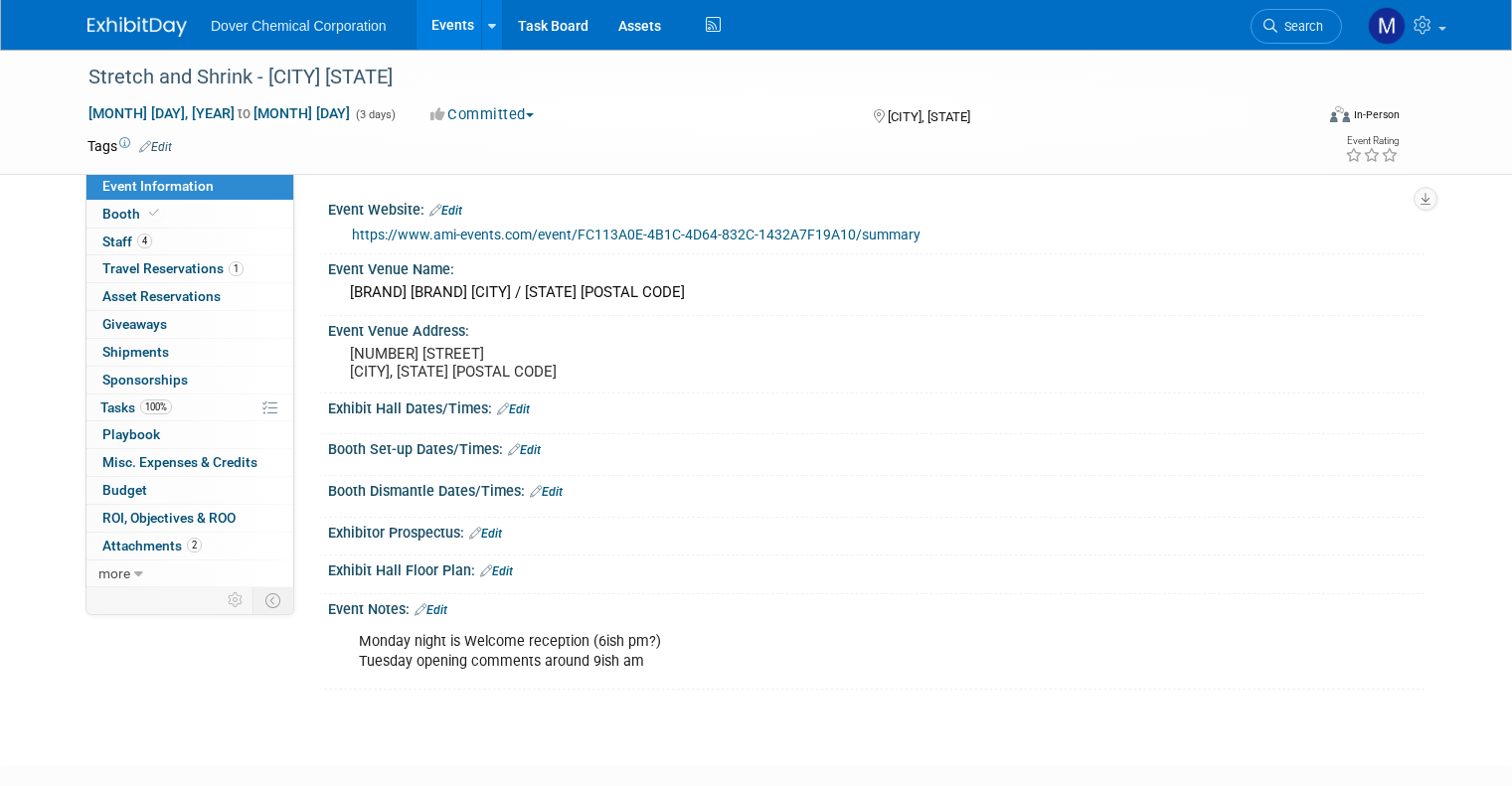 scroll, scrollTop: 0, scrollLeft: 0, axis: both 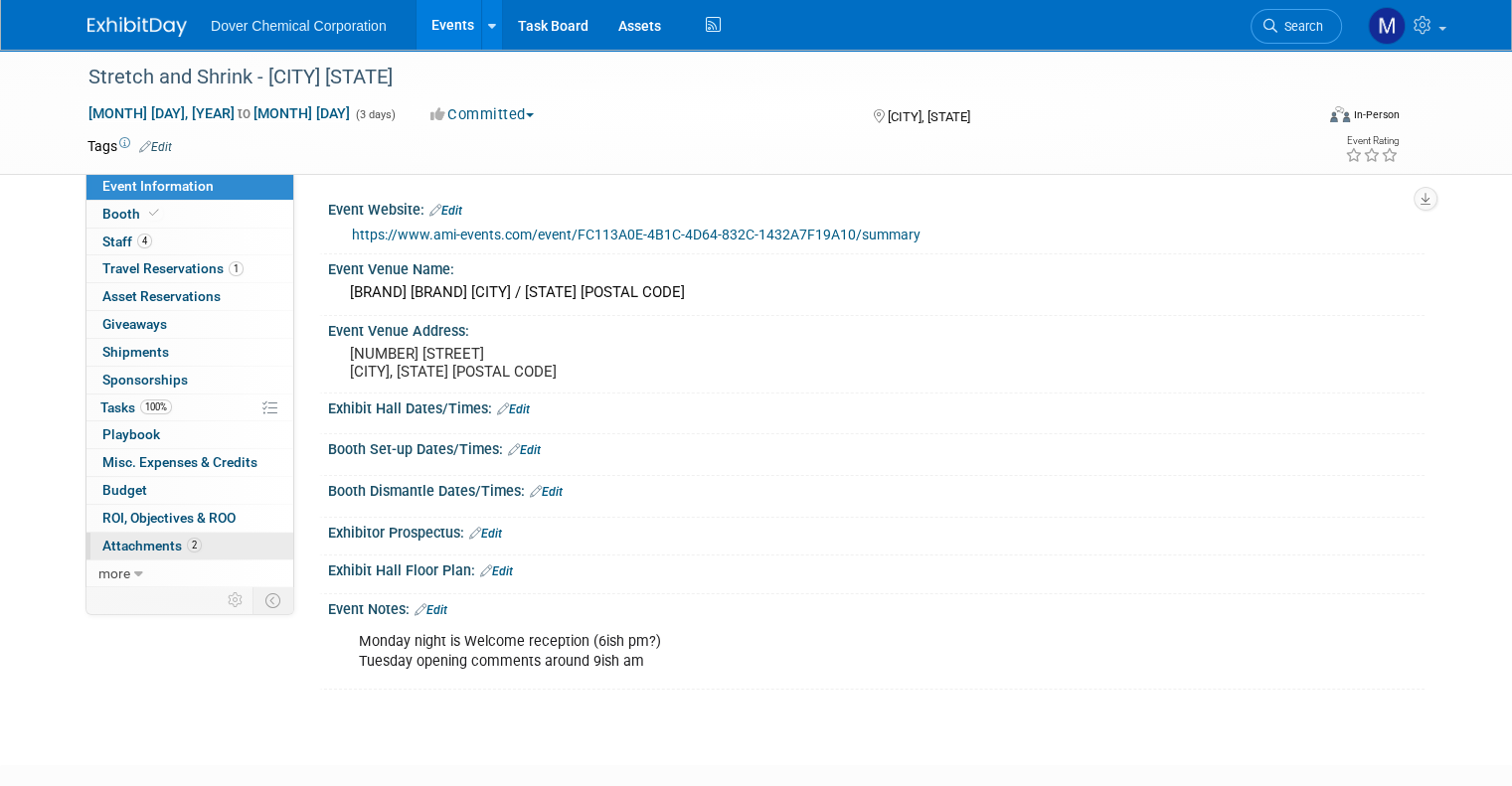 click on "Attachments 2" at bounding box center [152, 546] 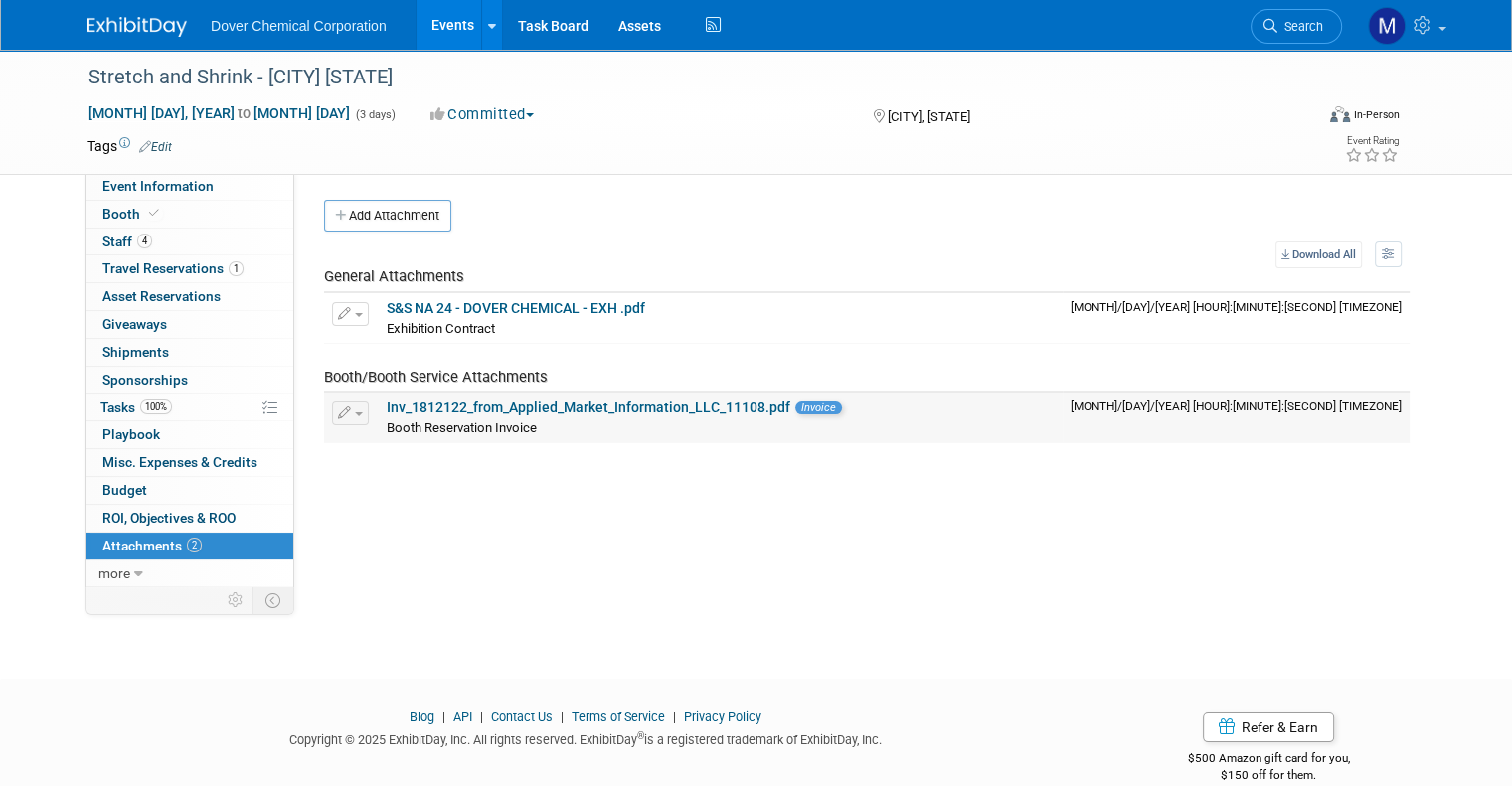 click on "Inv_1812122_from_Applied_Market_Information_LLC_11108.pdf" at bounding box center [588, 407] 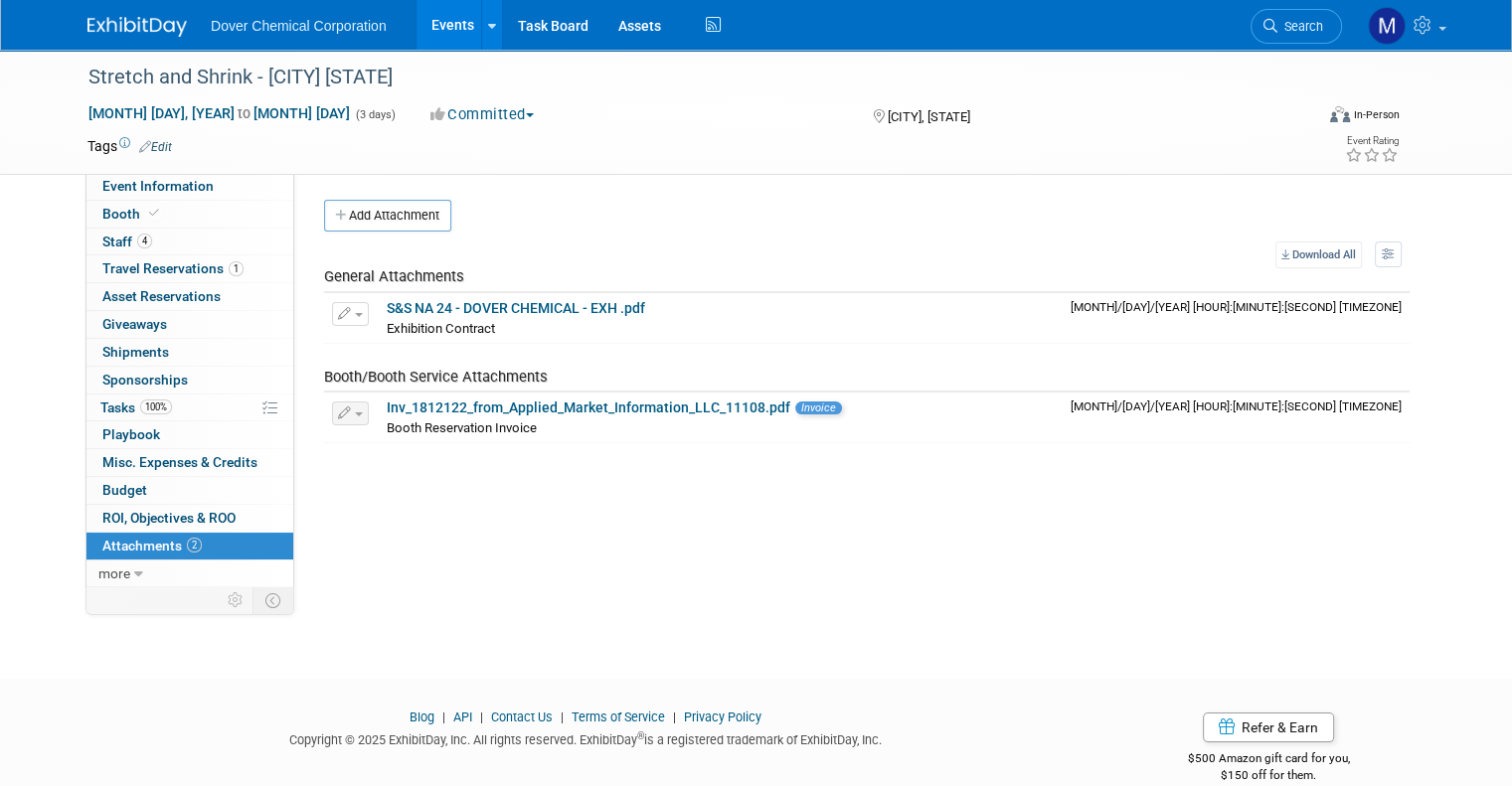 click at bounding box center (137, 27) 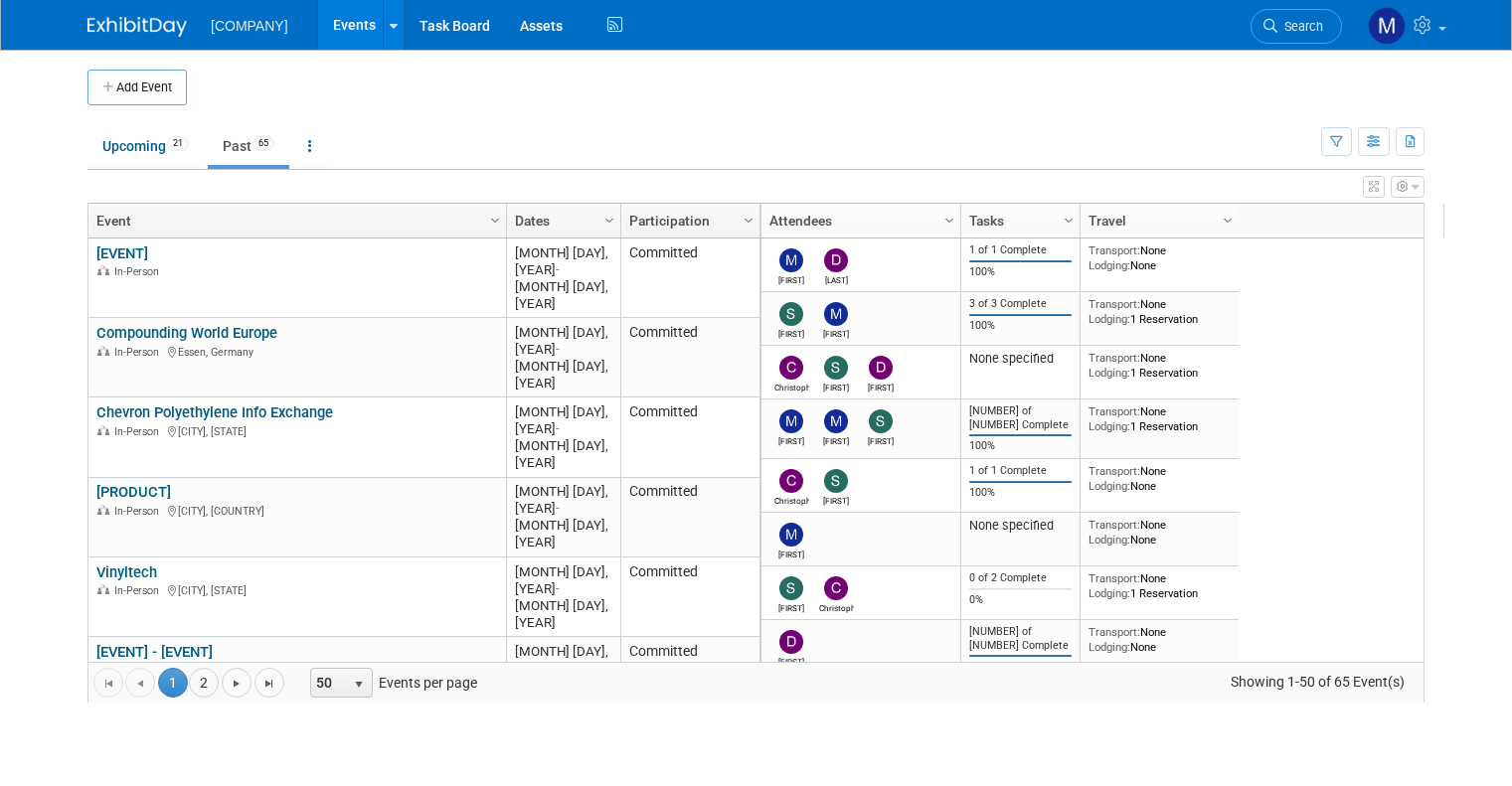 scroll, scrollTop: 0, scrollLeft: 0, axis: both 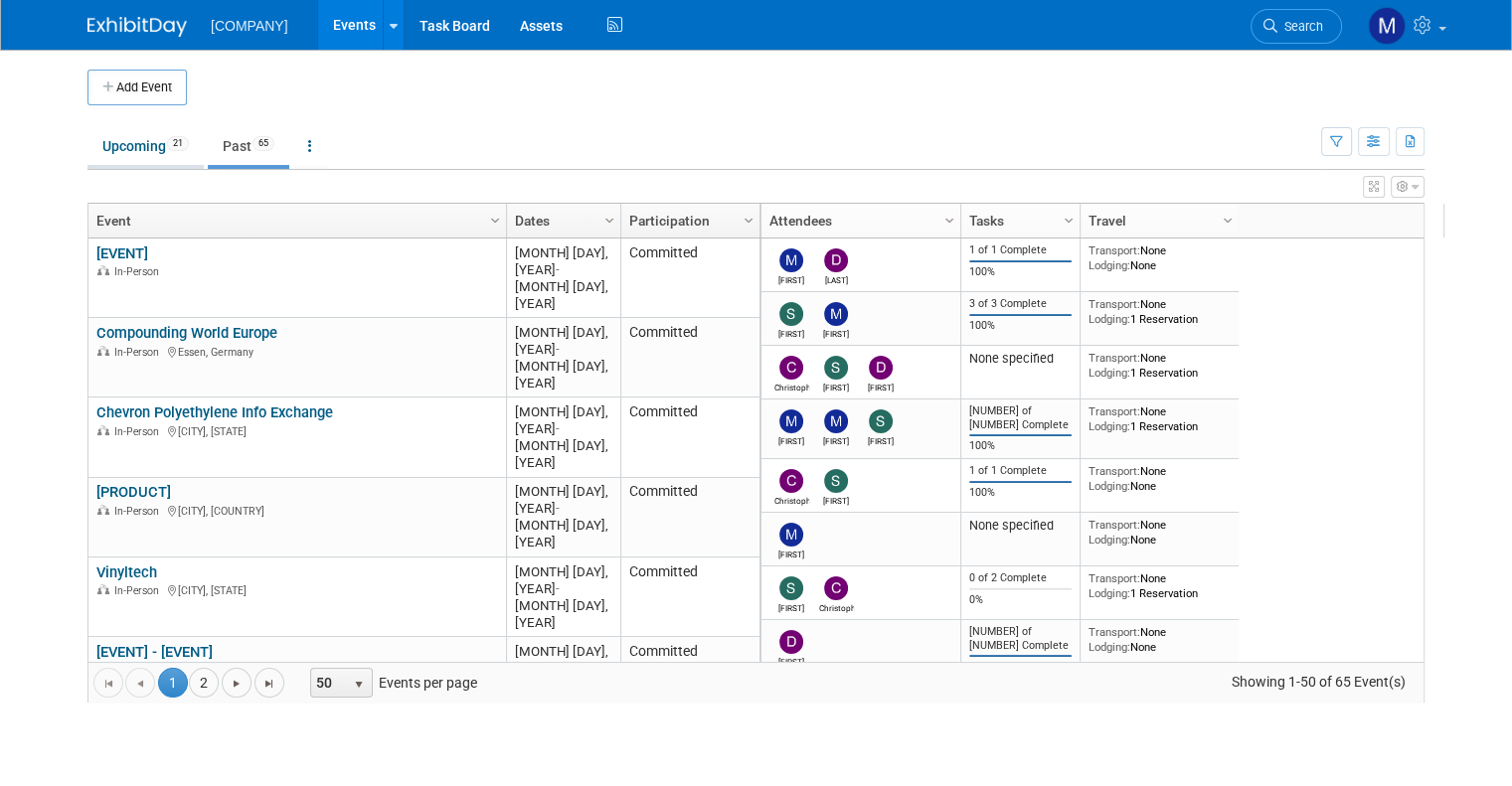 click on "Upcoming
21" at bounding box center [145, 146] 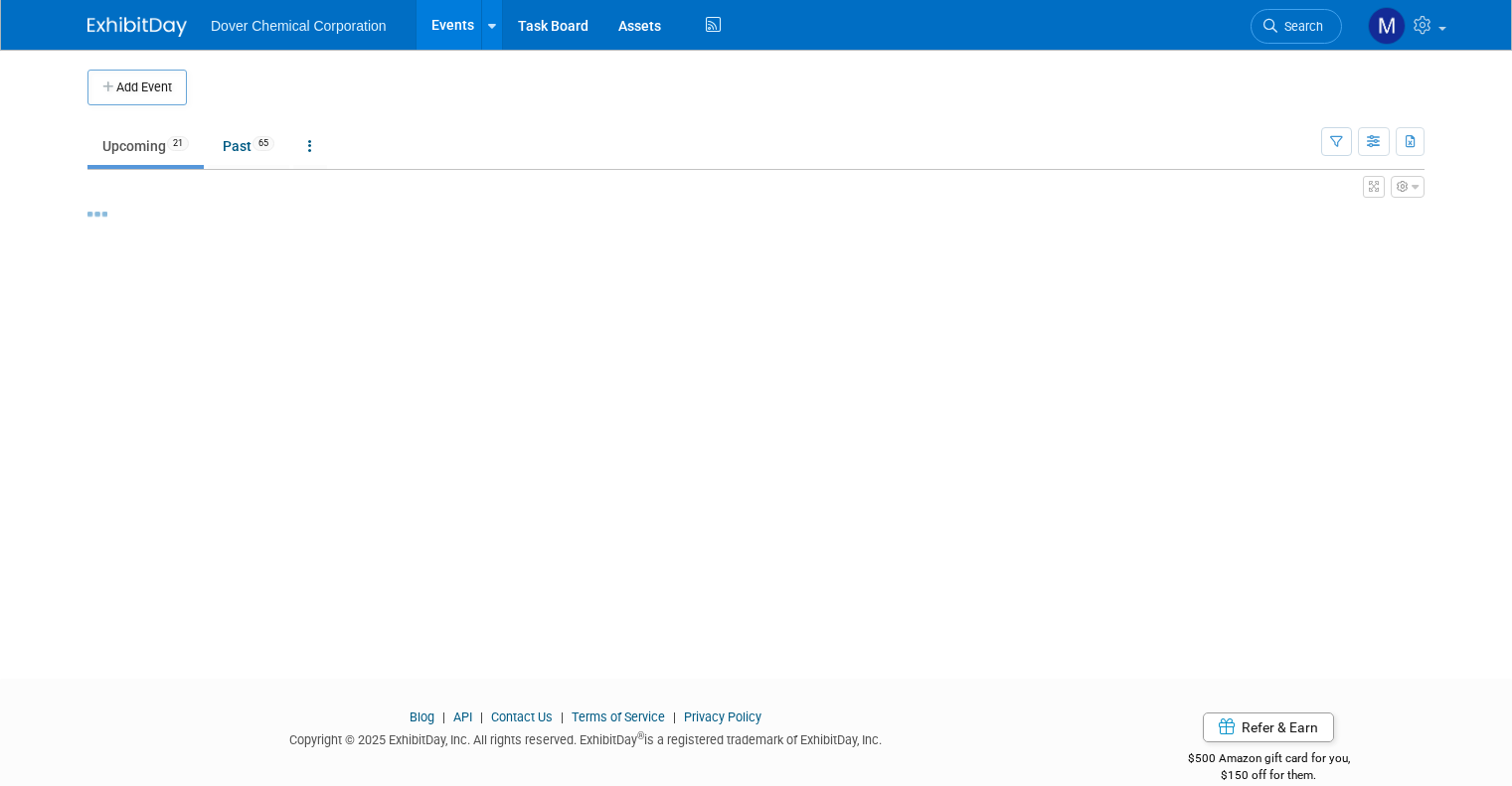 scroll, scrollTop: 0, scrollLeft: 0, axis: both 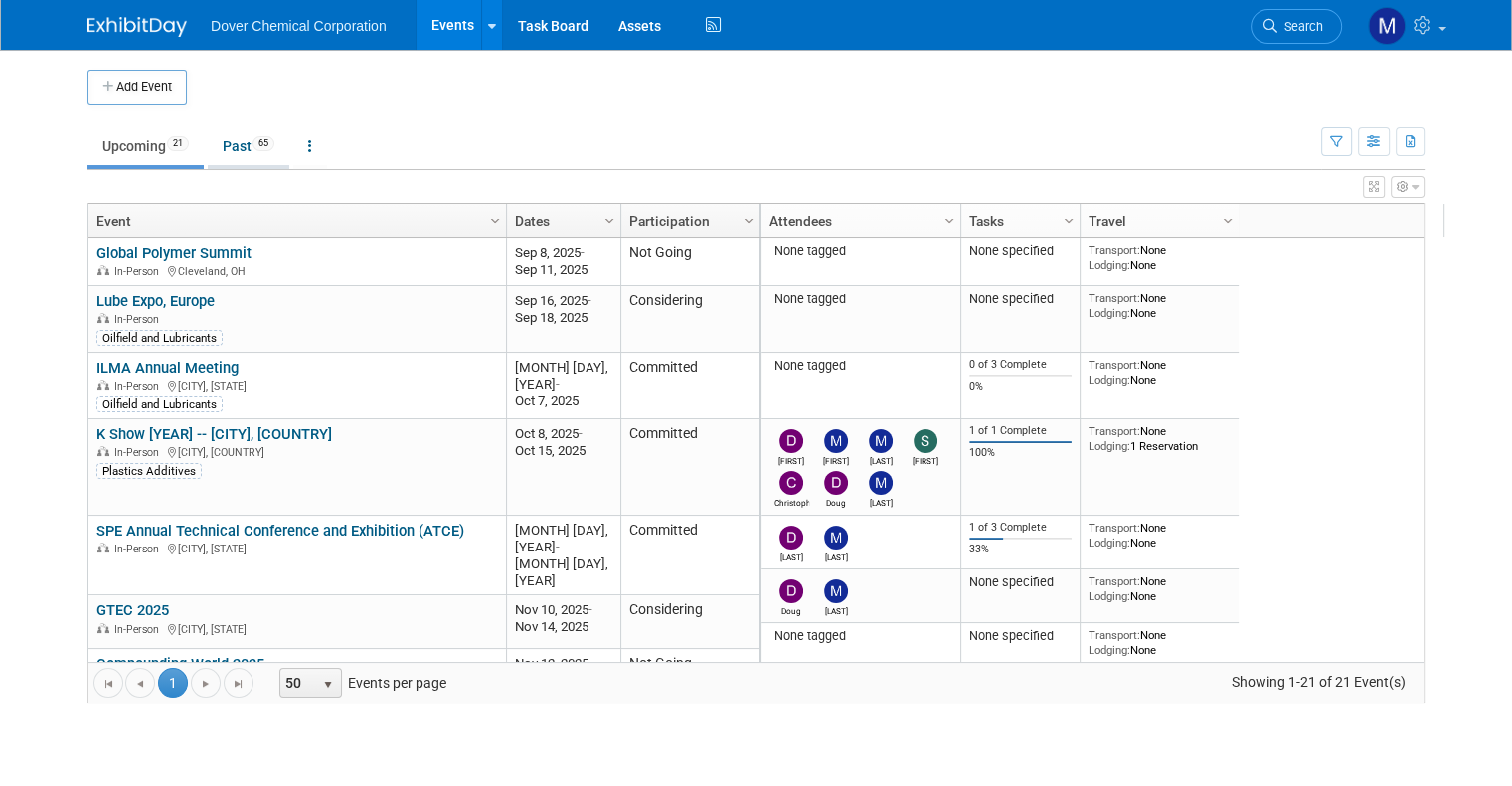 click on "Past
65" at bounding box center [249, 146] 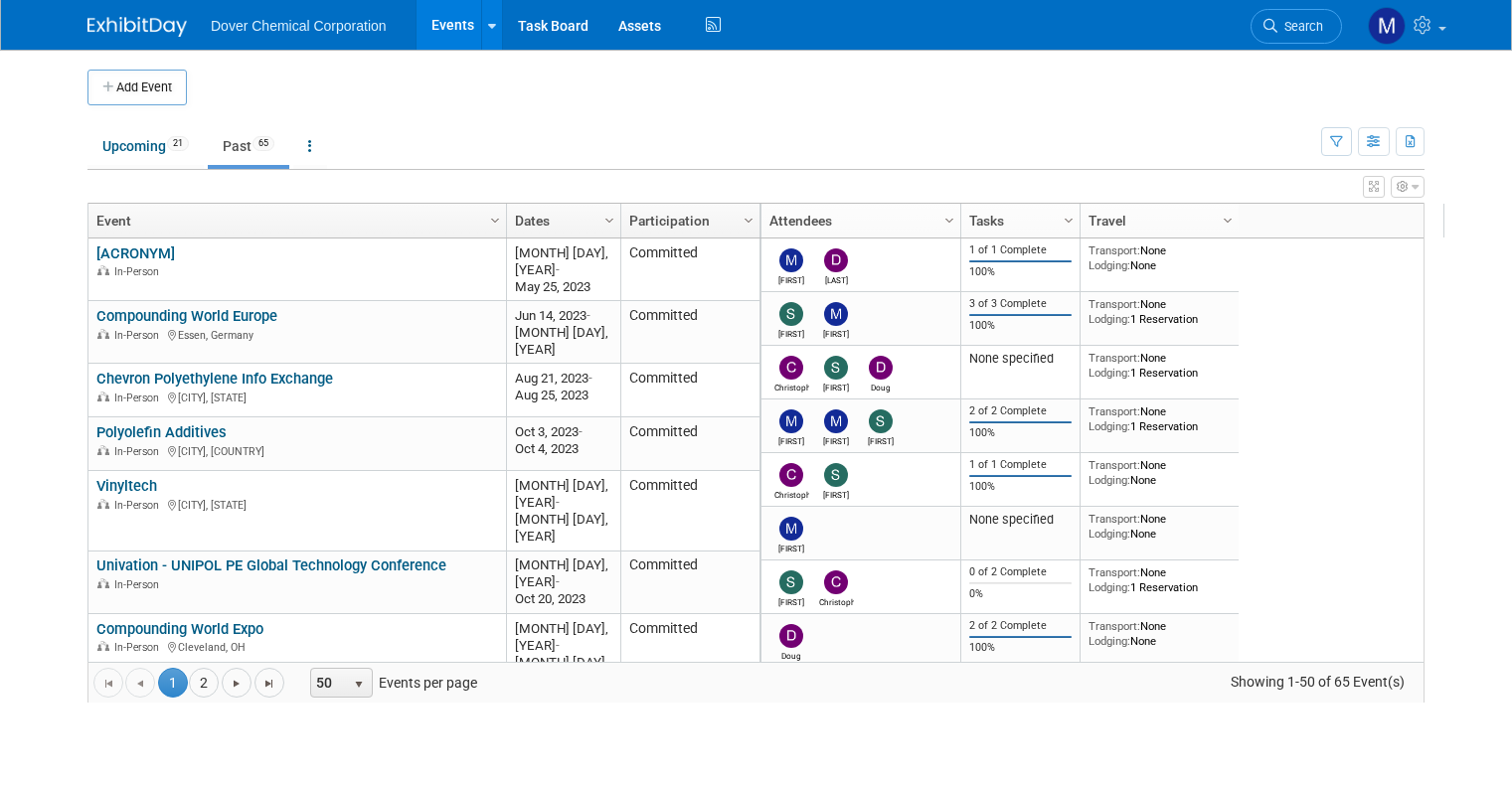 scroll, scrollTop: 0, scrollLeft: 0, axis: both 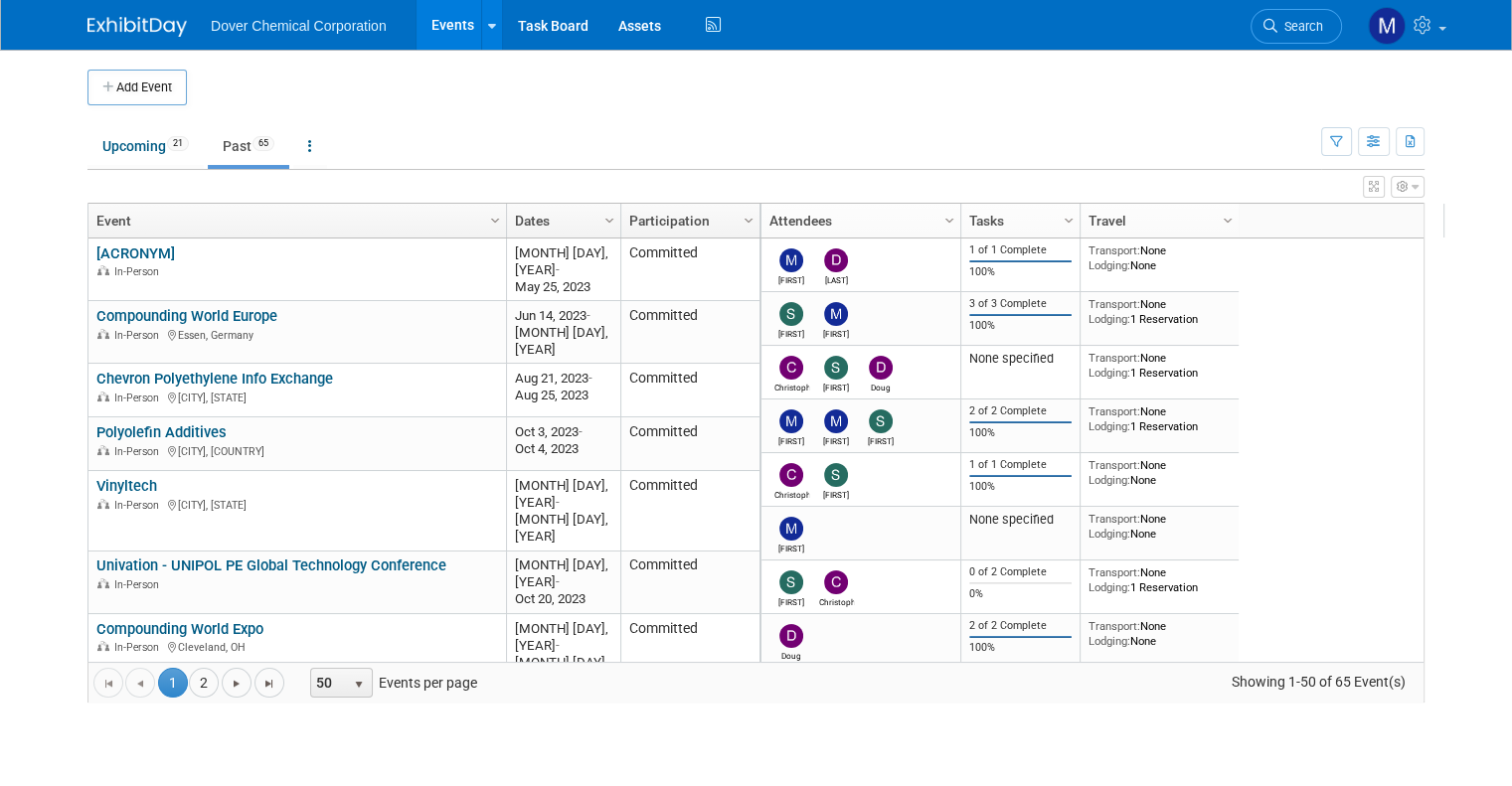 click on "Dates" at bounding box center (561, 221) 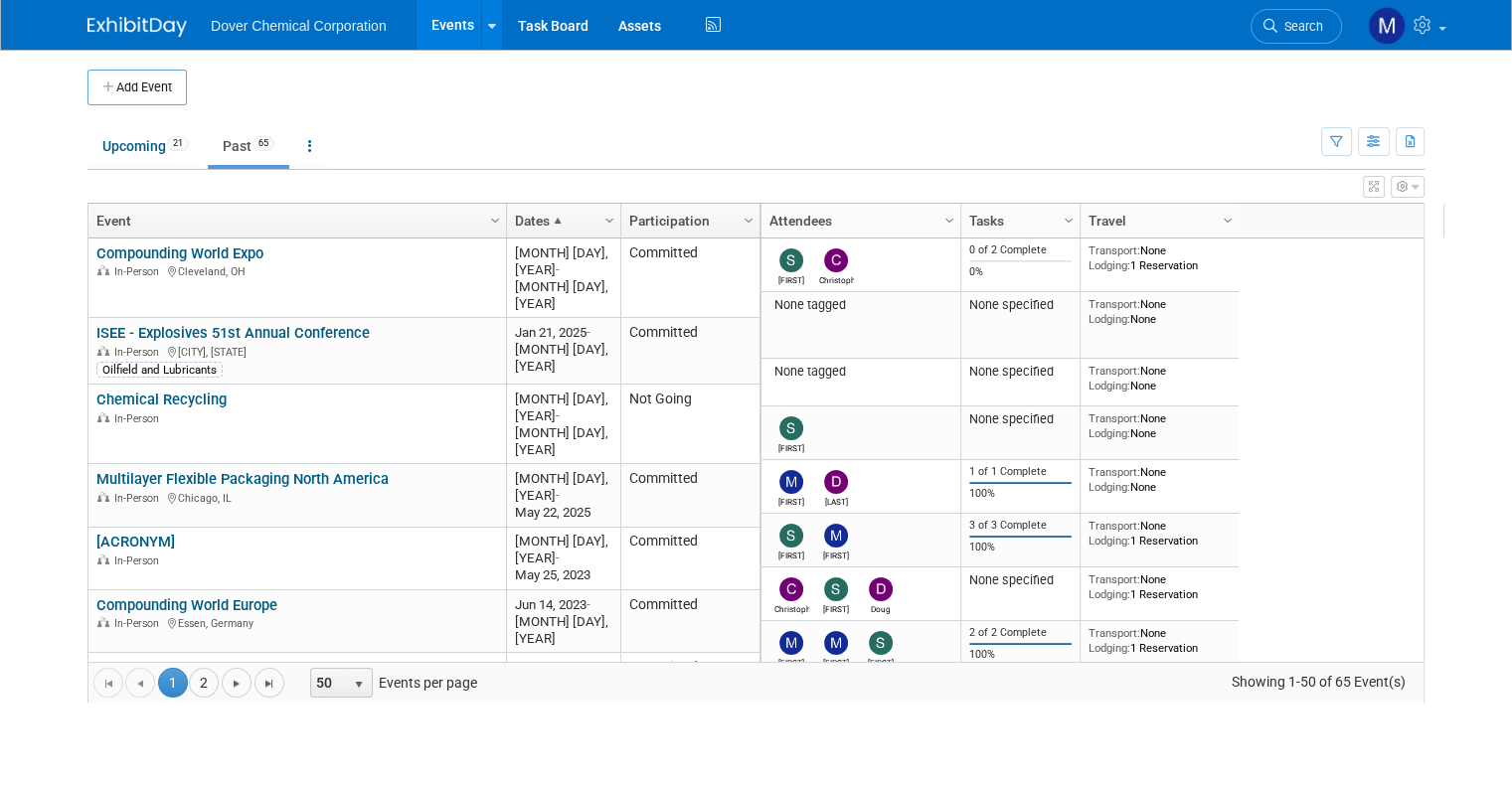 click on "Dates" at bounding box center (561, 221) 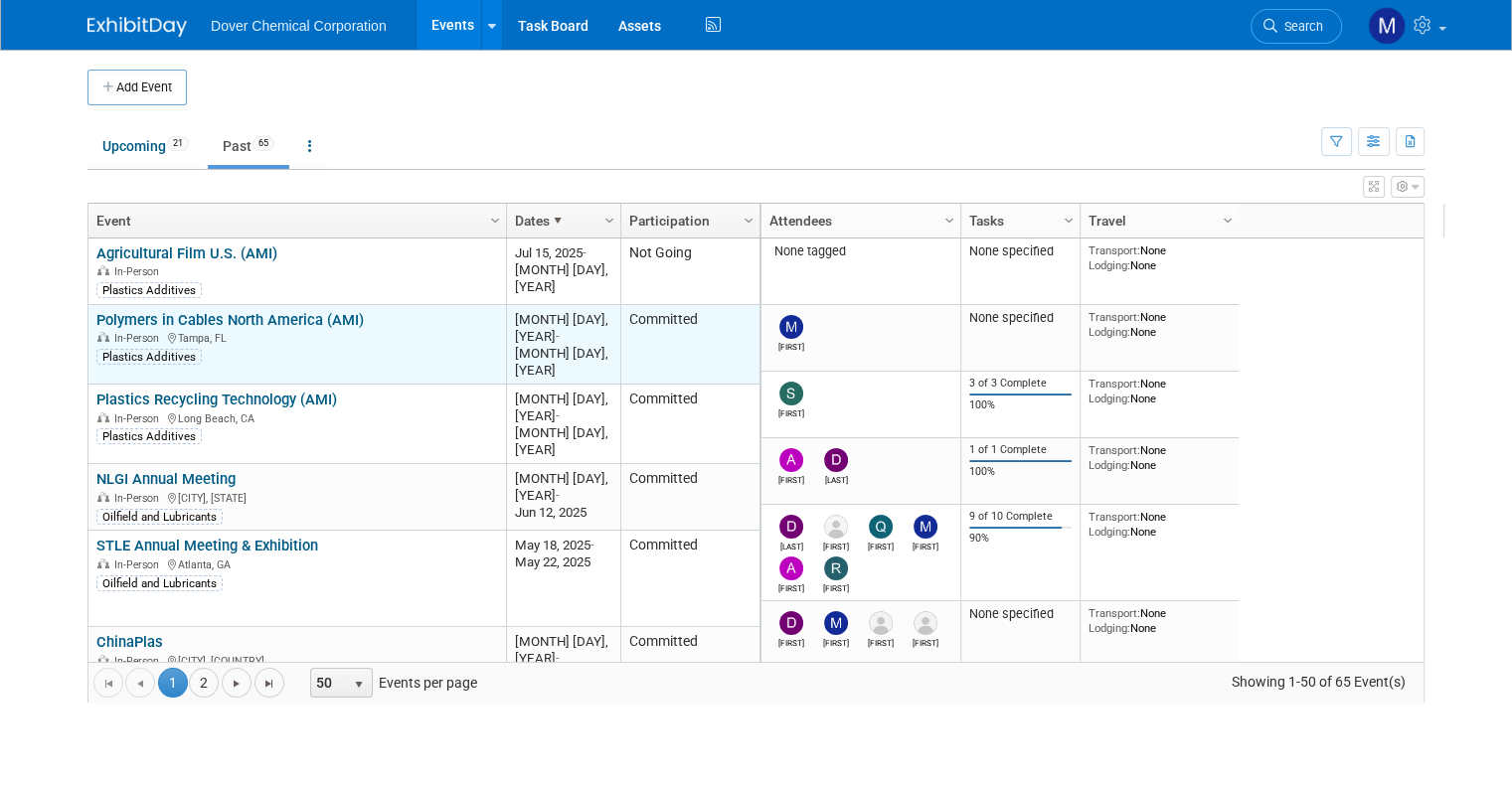 scroll, scrollTop: 79, scrollLeft: 0, axis: vertical 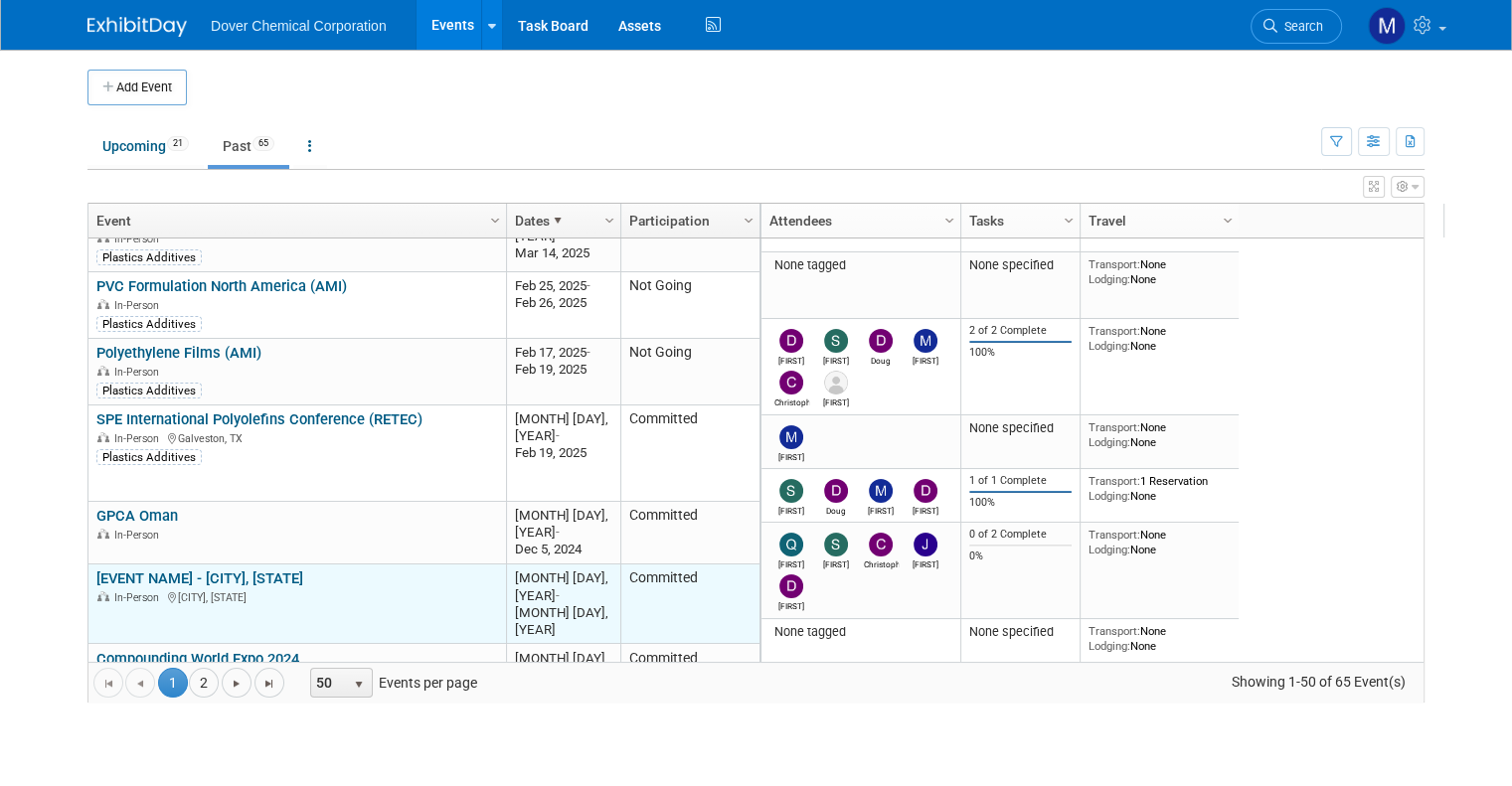click on "Stretch and Shrink - [CITY] [STATE]" at bounding box center (200, 578) 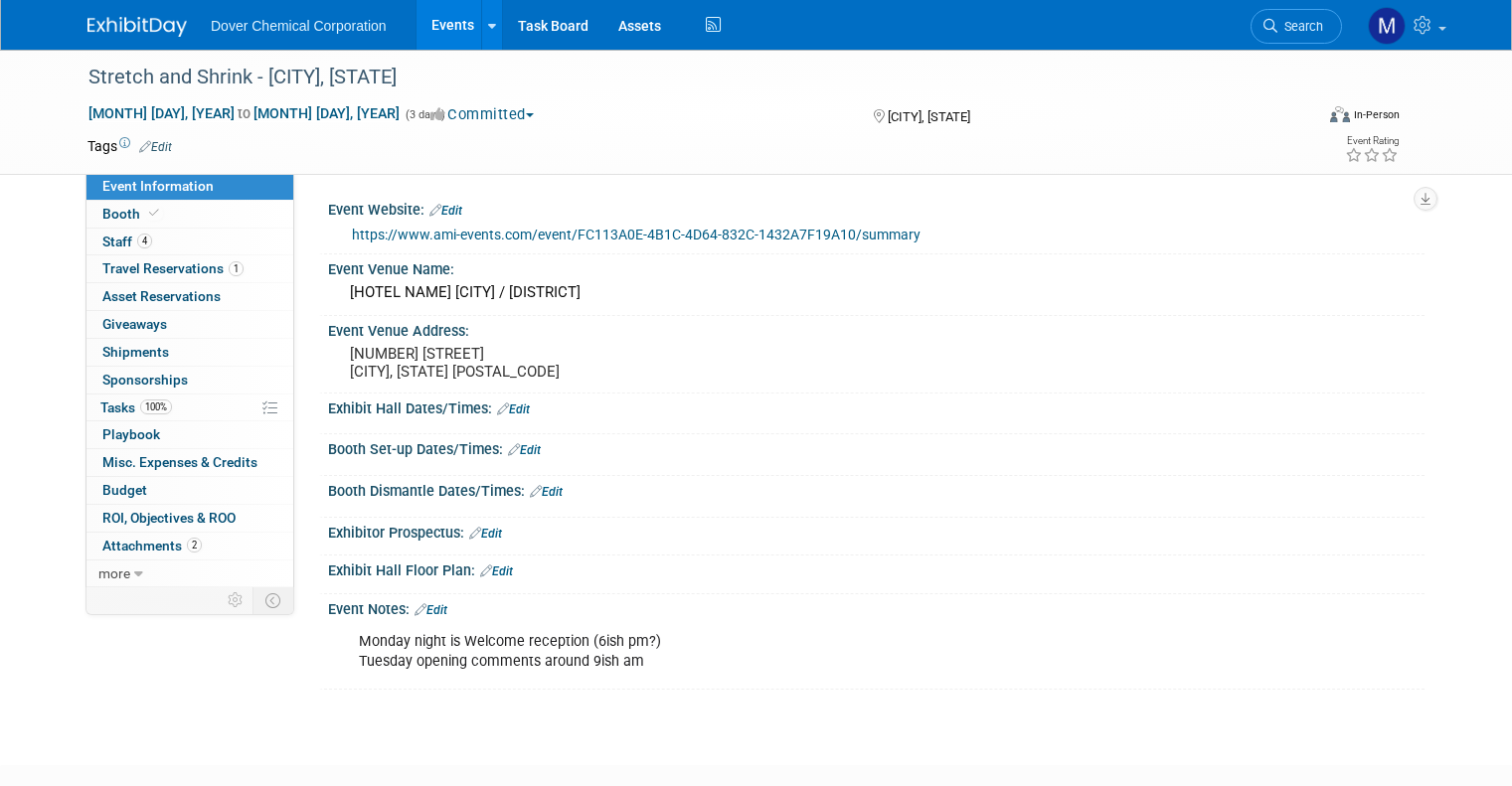 scroll, scrollTop: 0, scrollLeft: 0, axis: both 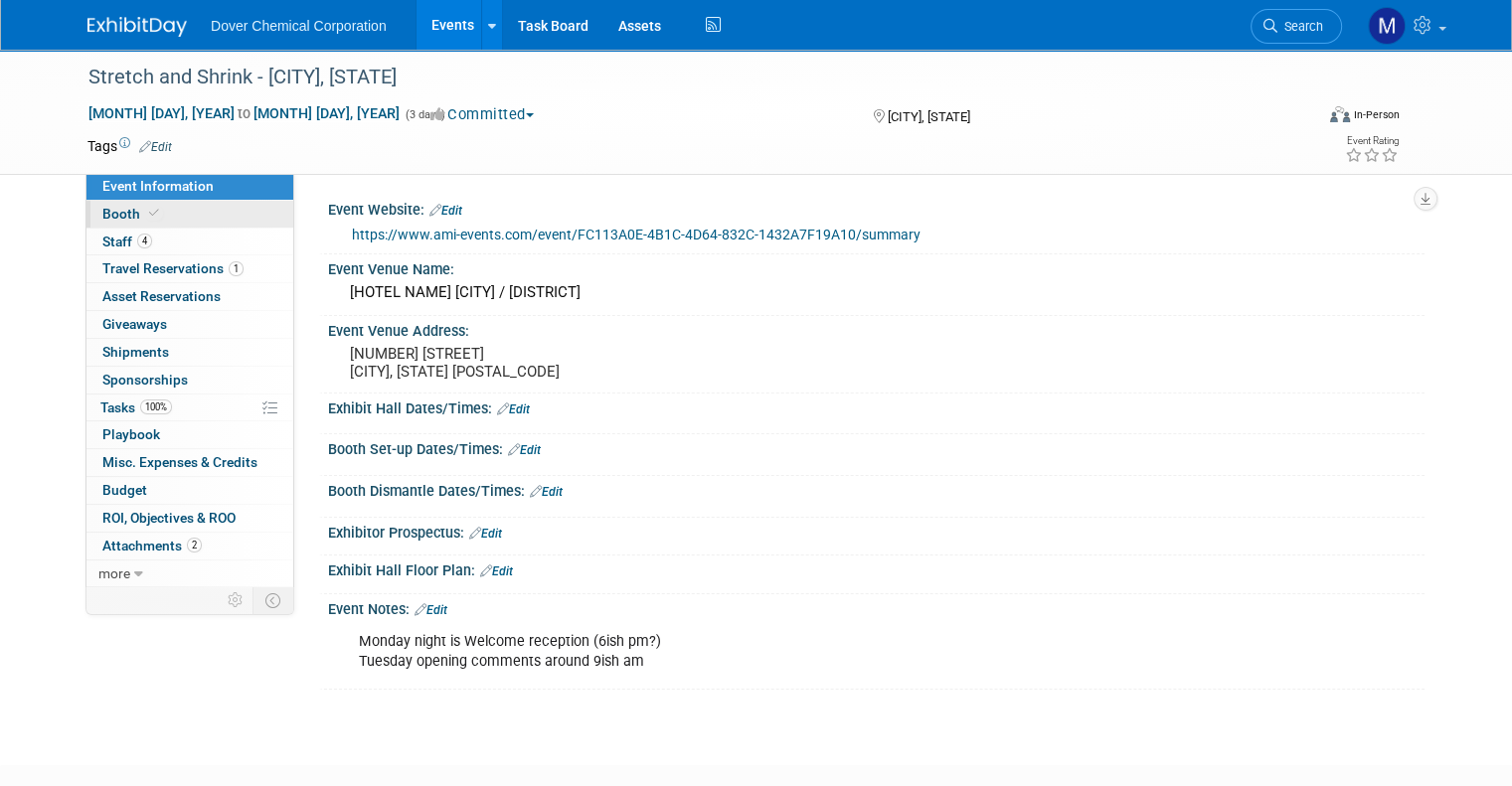 click on "Booth" at bounding box center [190, 214] 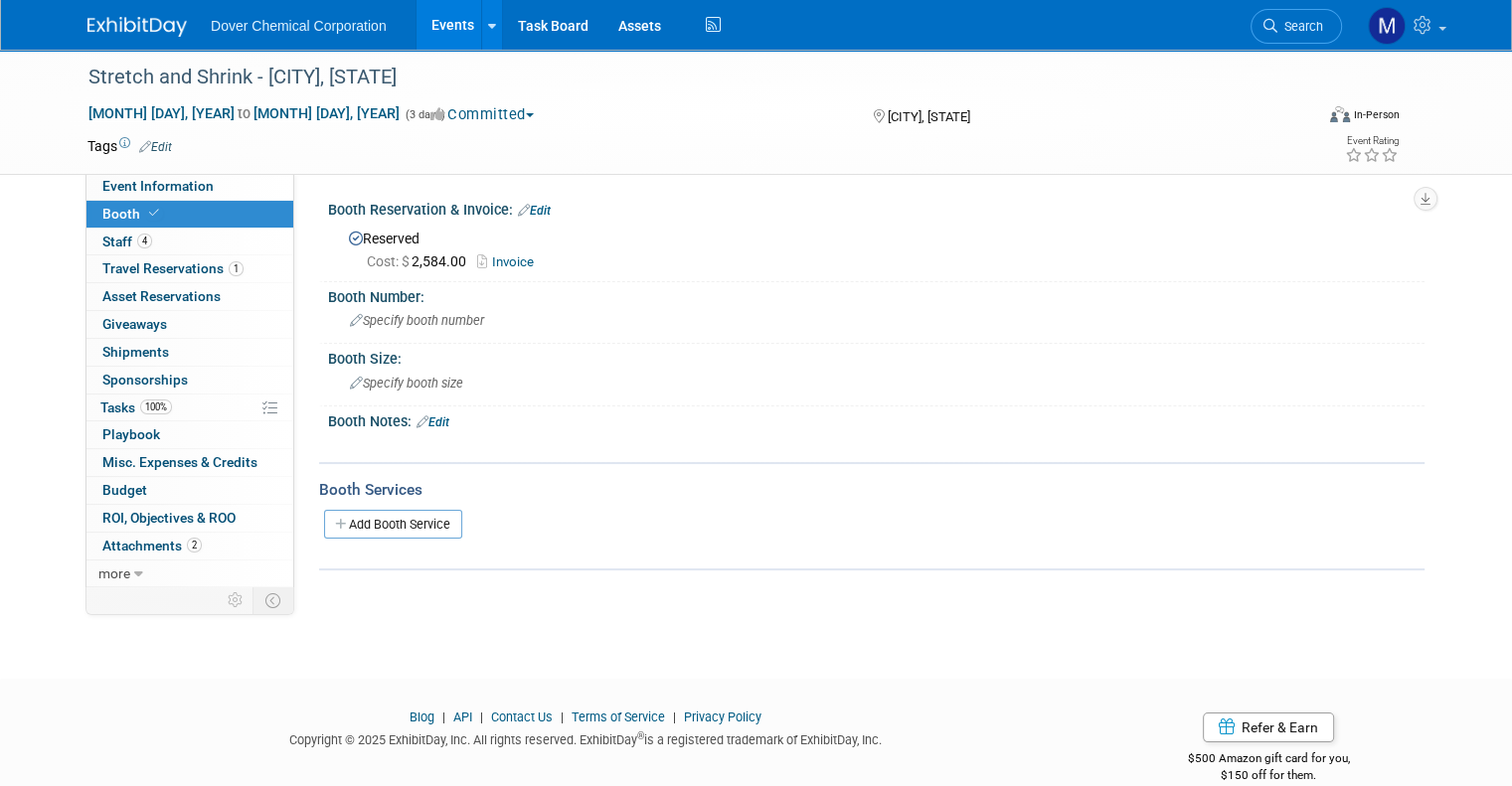 click on "Invoice" at bounding box center (510, 261) 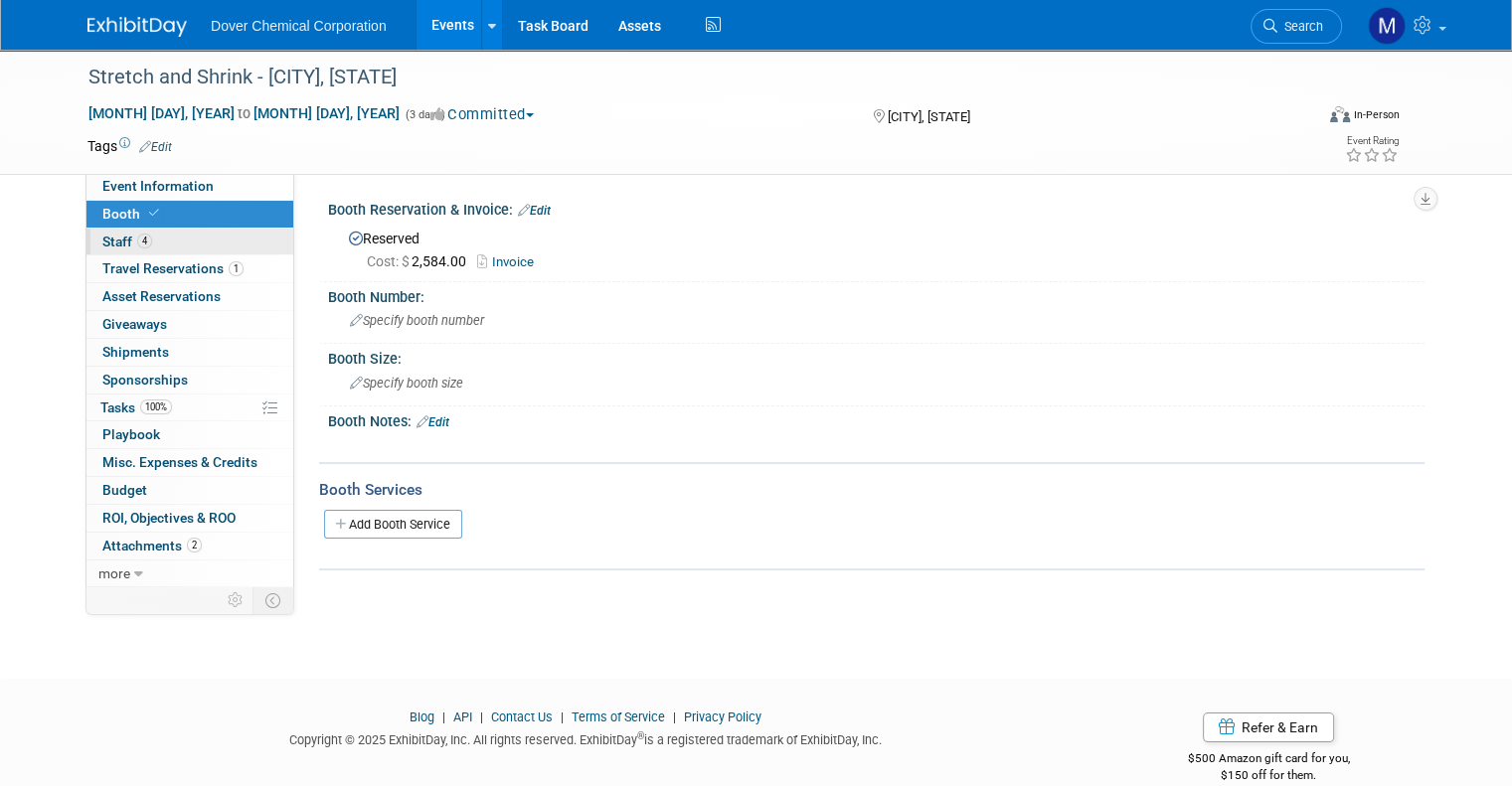 click on "4
Staff 4" at bounding box center (190, 241) 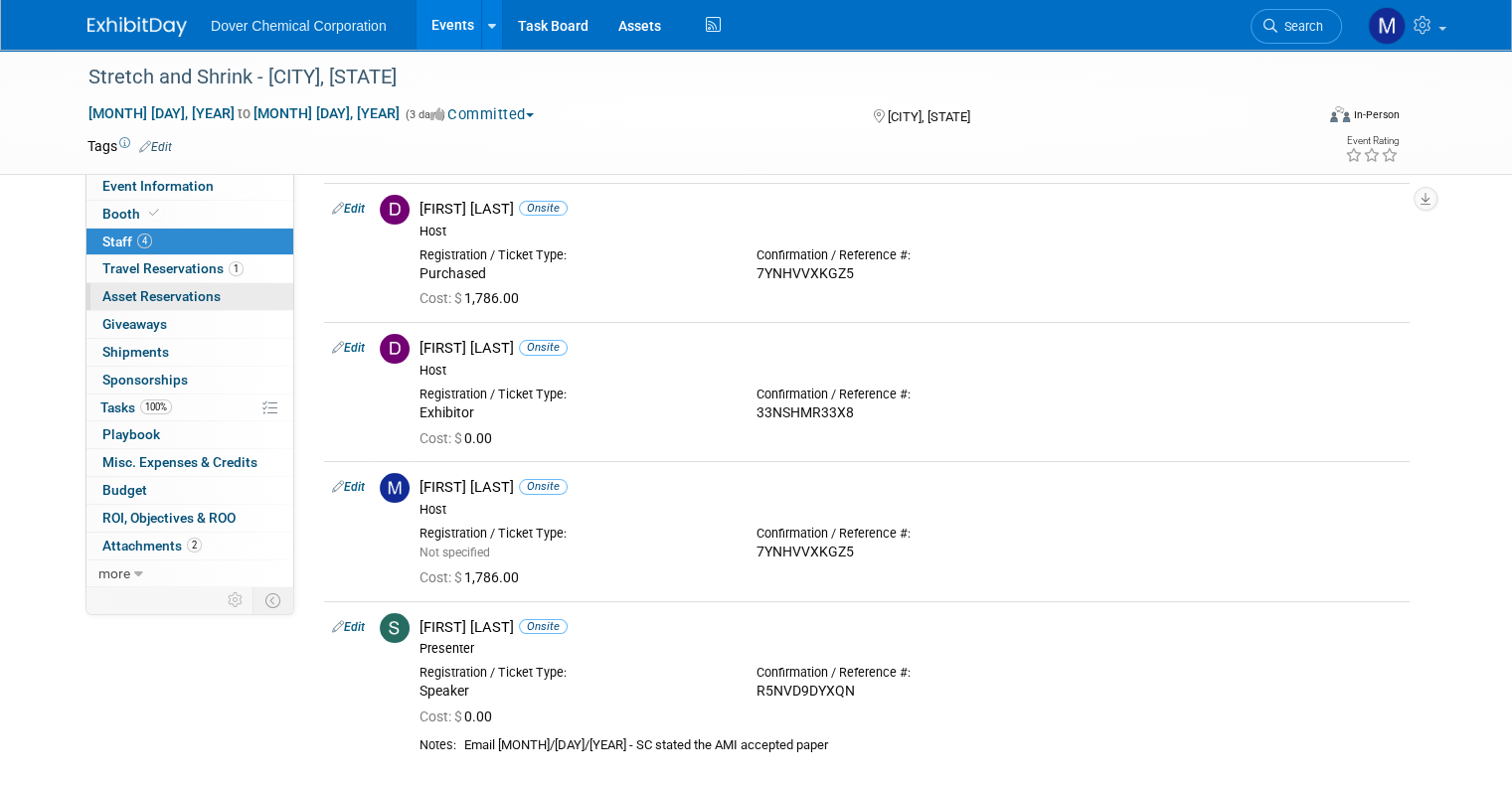 scroll, scrollTop: 72, scrollLeft: 0, axis: vertical 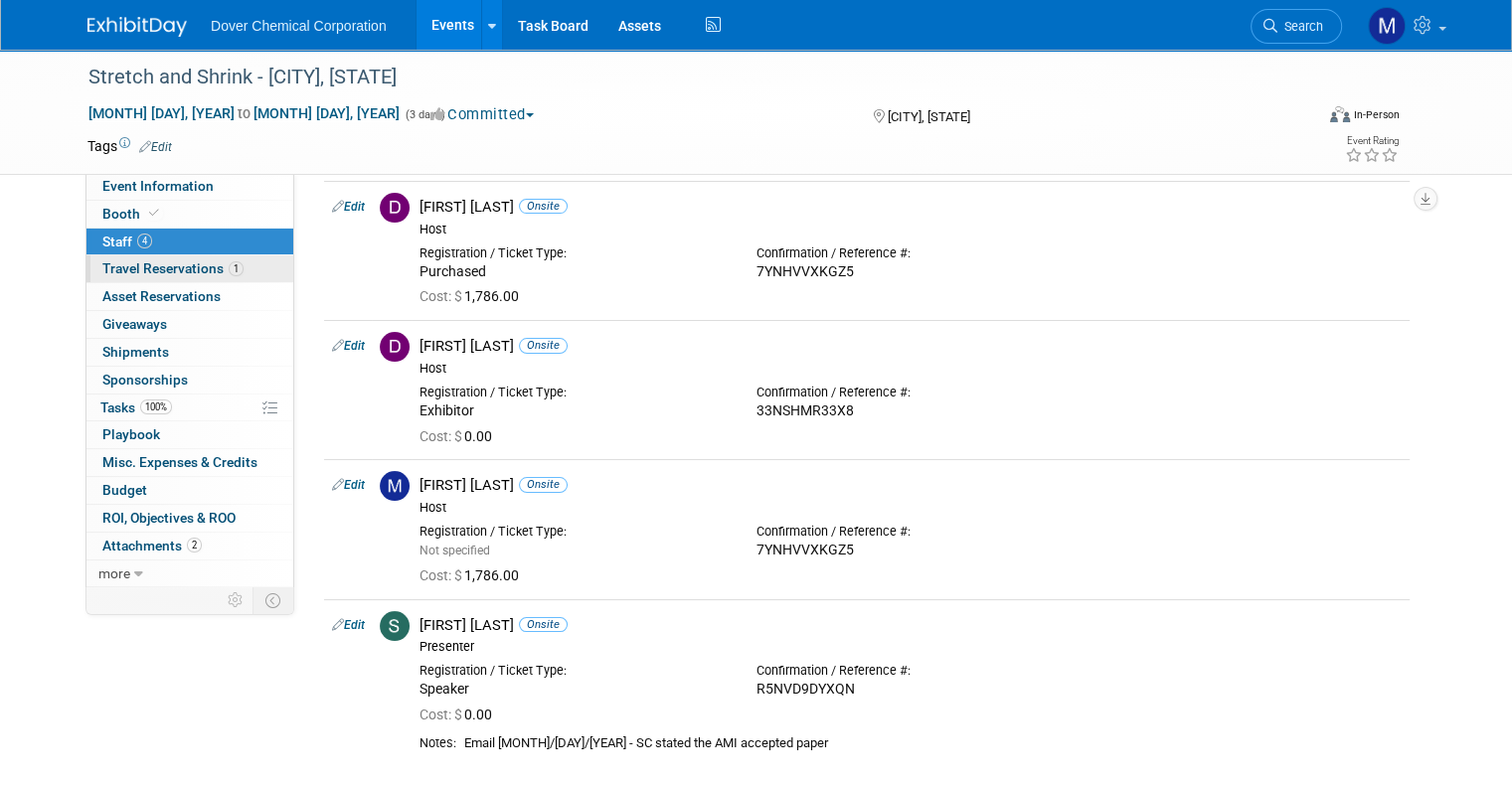 click on "Travel Reservations 1" at bounding box center (173, 268) 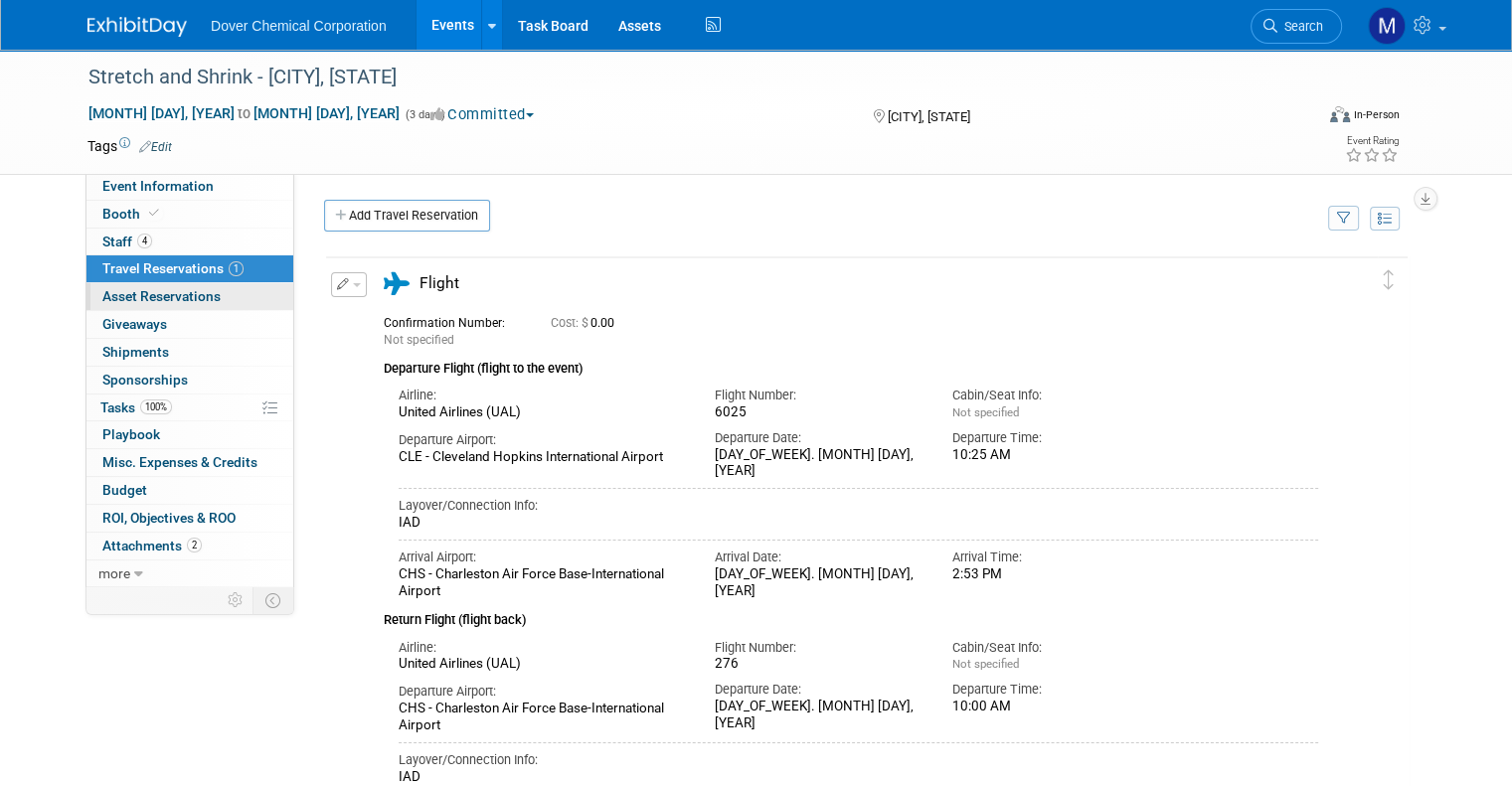 click on "0
Asset Reservations 0" at bounding box center (190, 296) 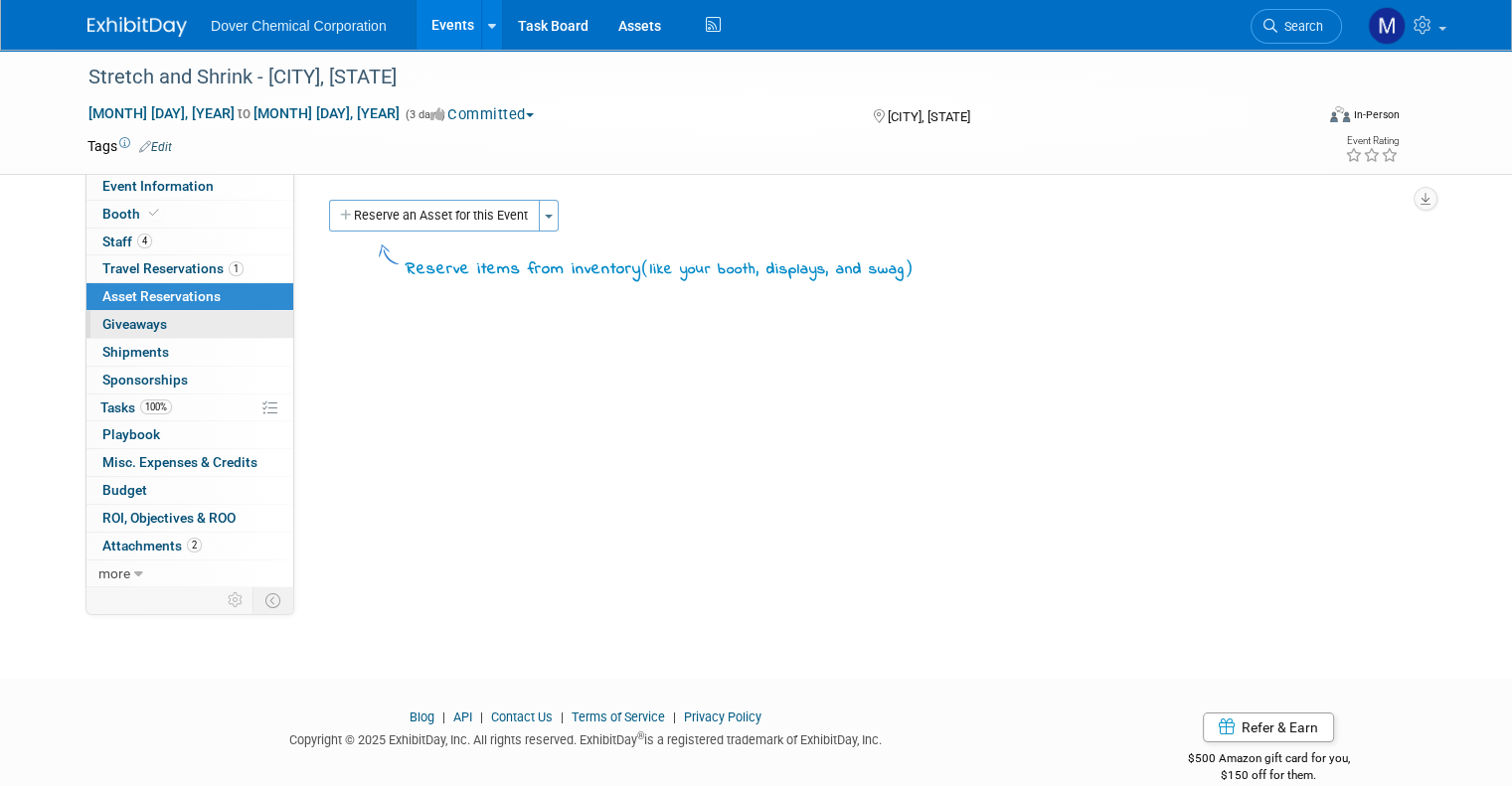 click on "Giveaways 0" at bounding box center (134, 324) 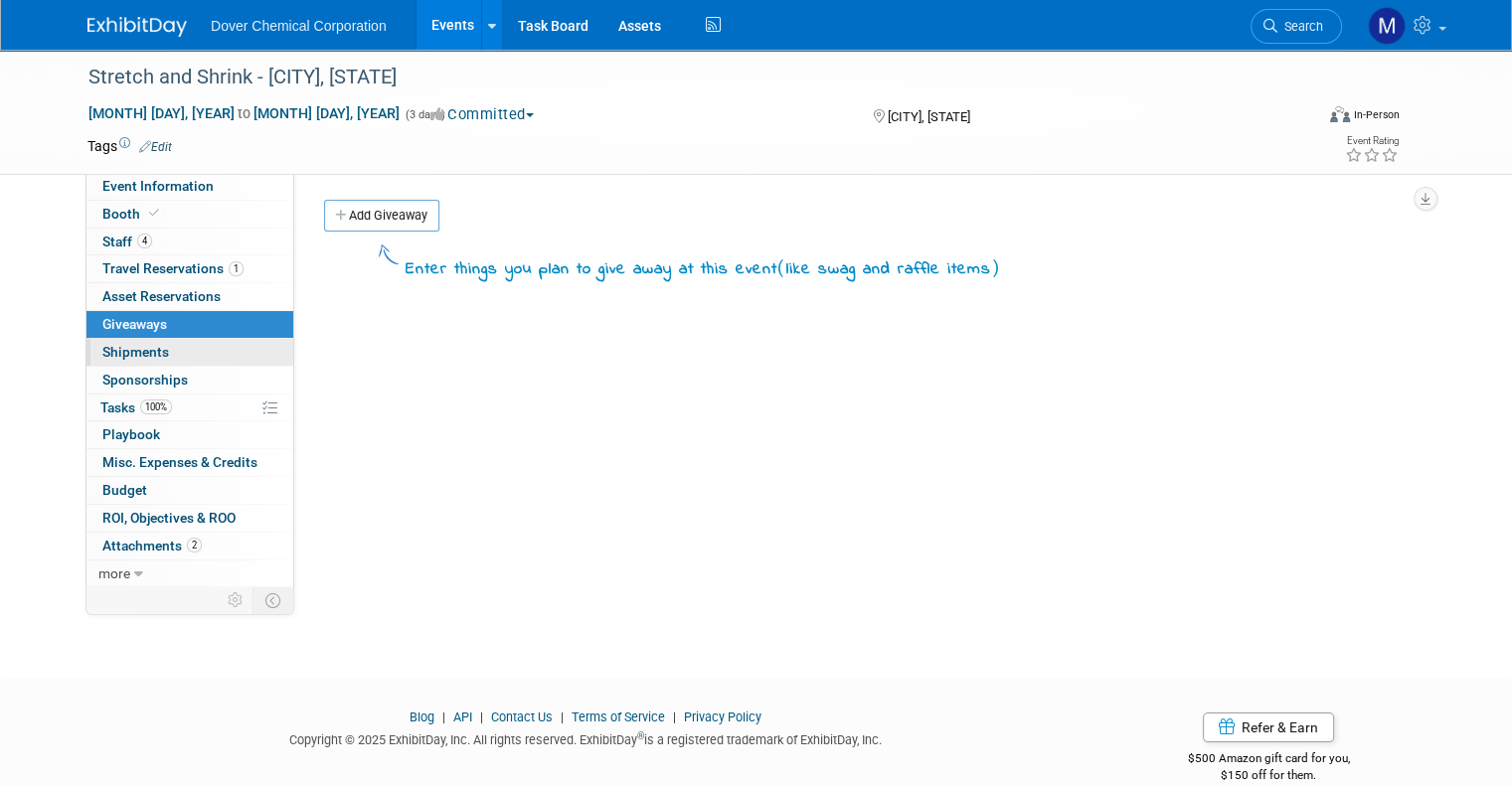 click on "Shipments 0" at bounding box center [135, 352] 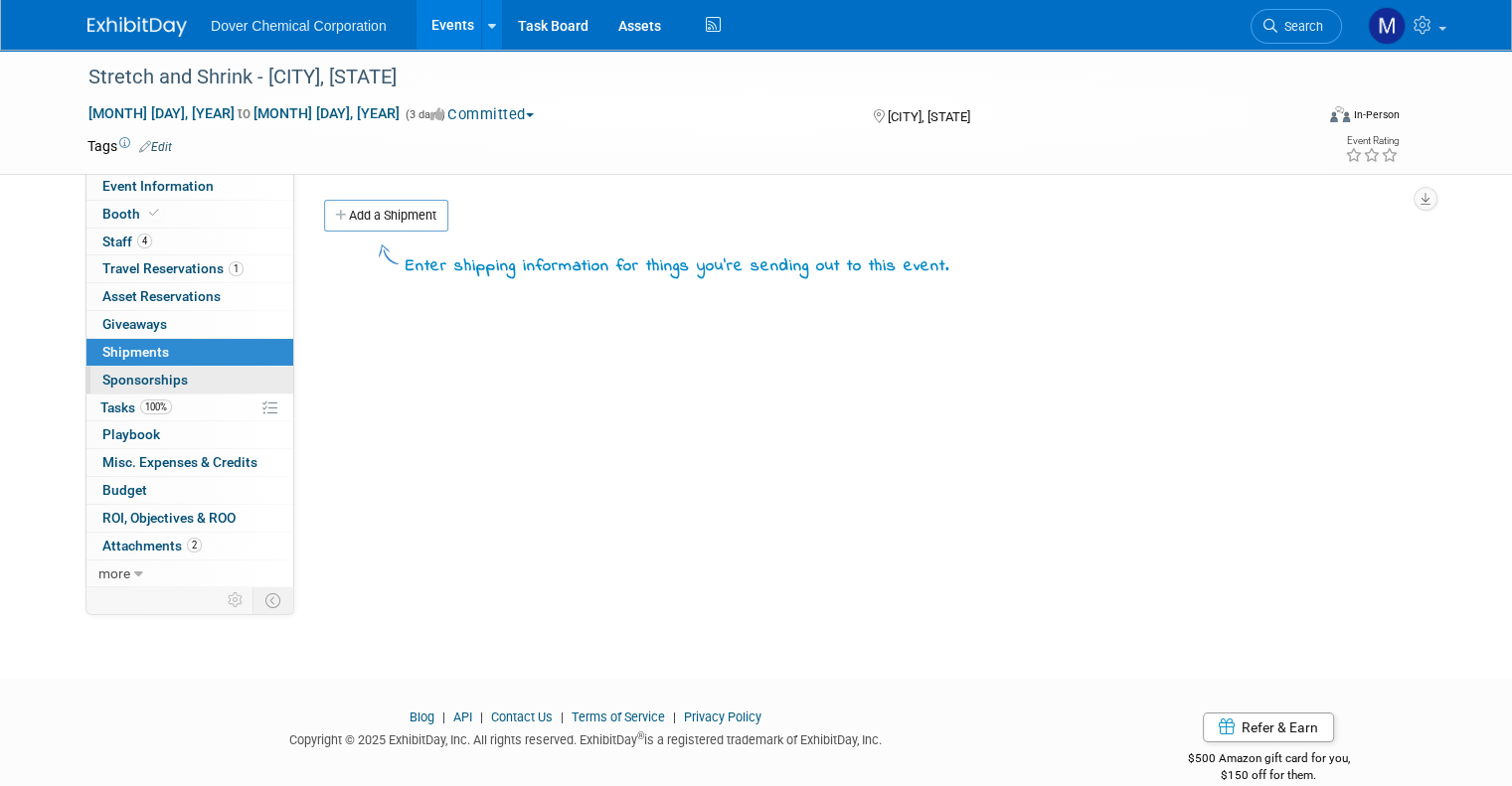 click on "Sponsorships 0" at bounding box center (145, 380) 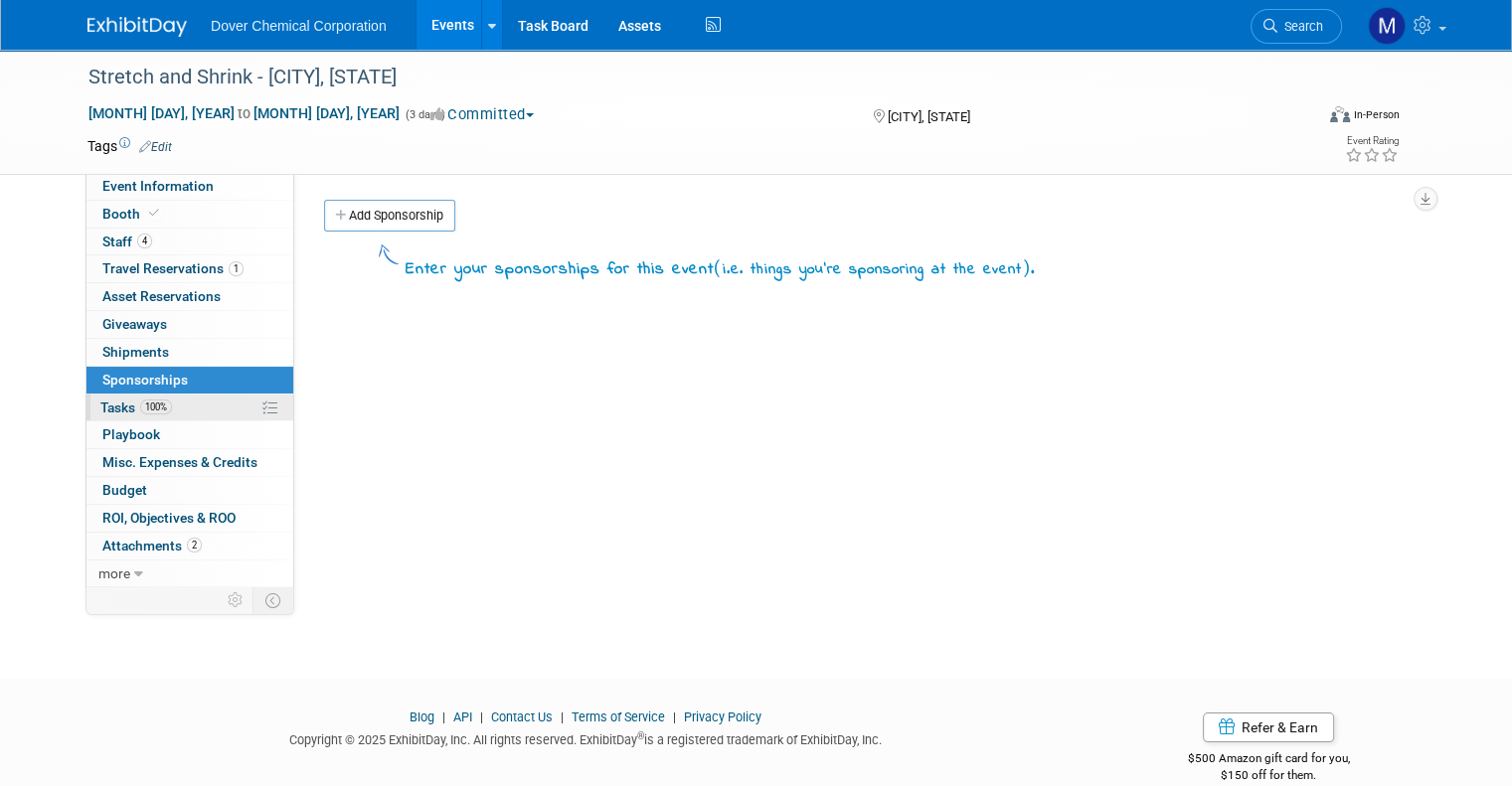 click on "Tasks 100%" at bounding box center [136, 407] 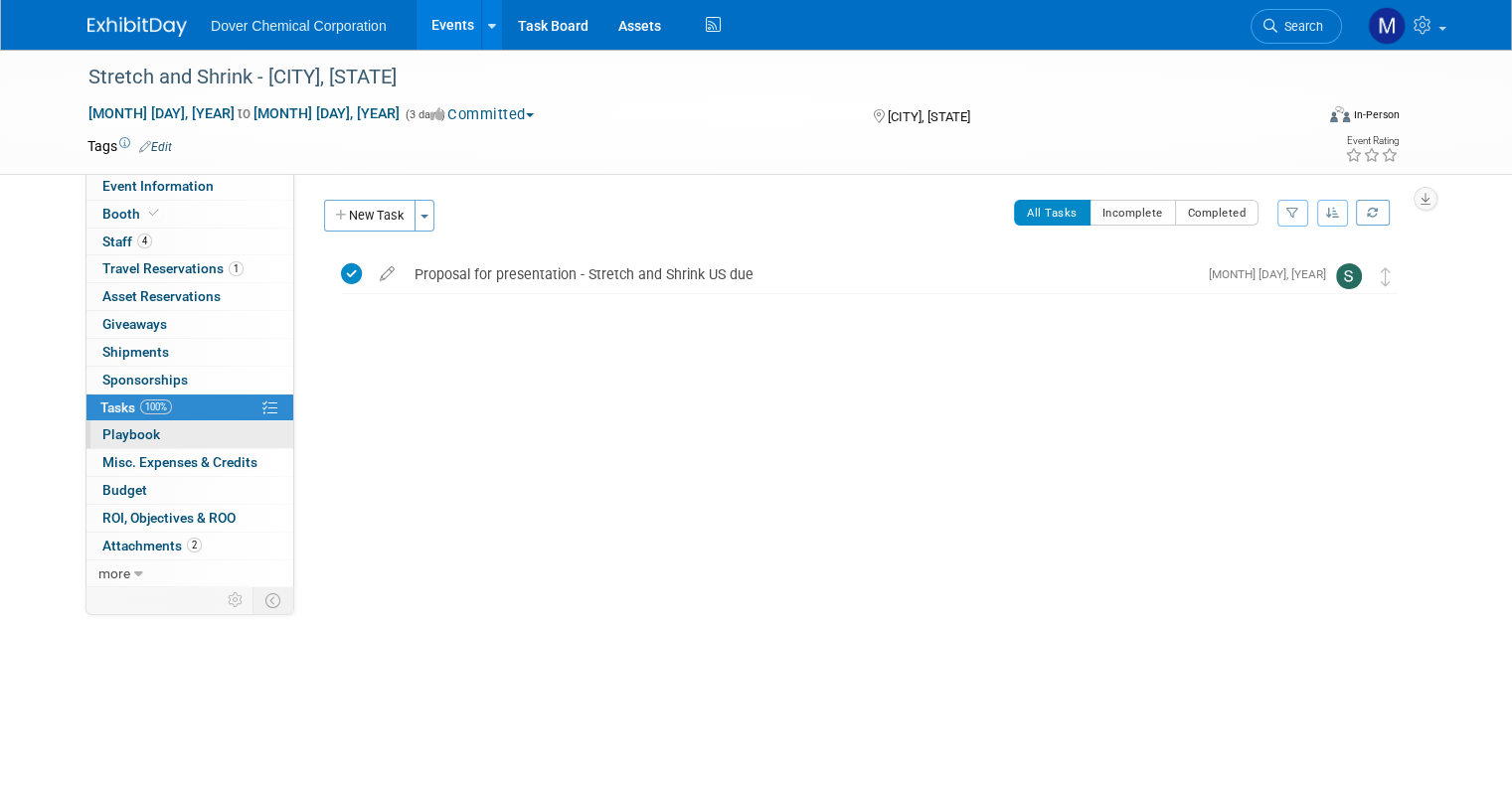click on "Playbook 0" at bounding box center [131, 434] 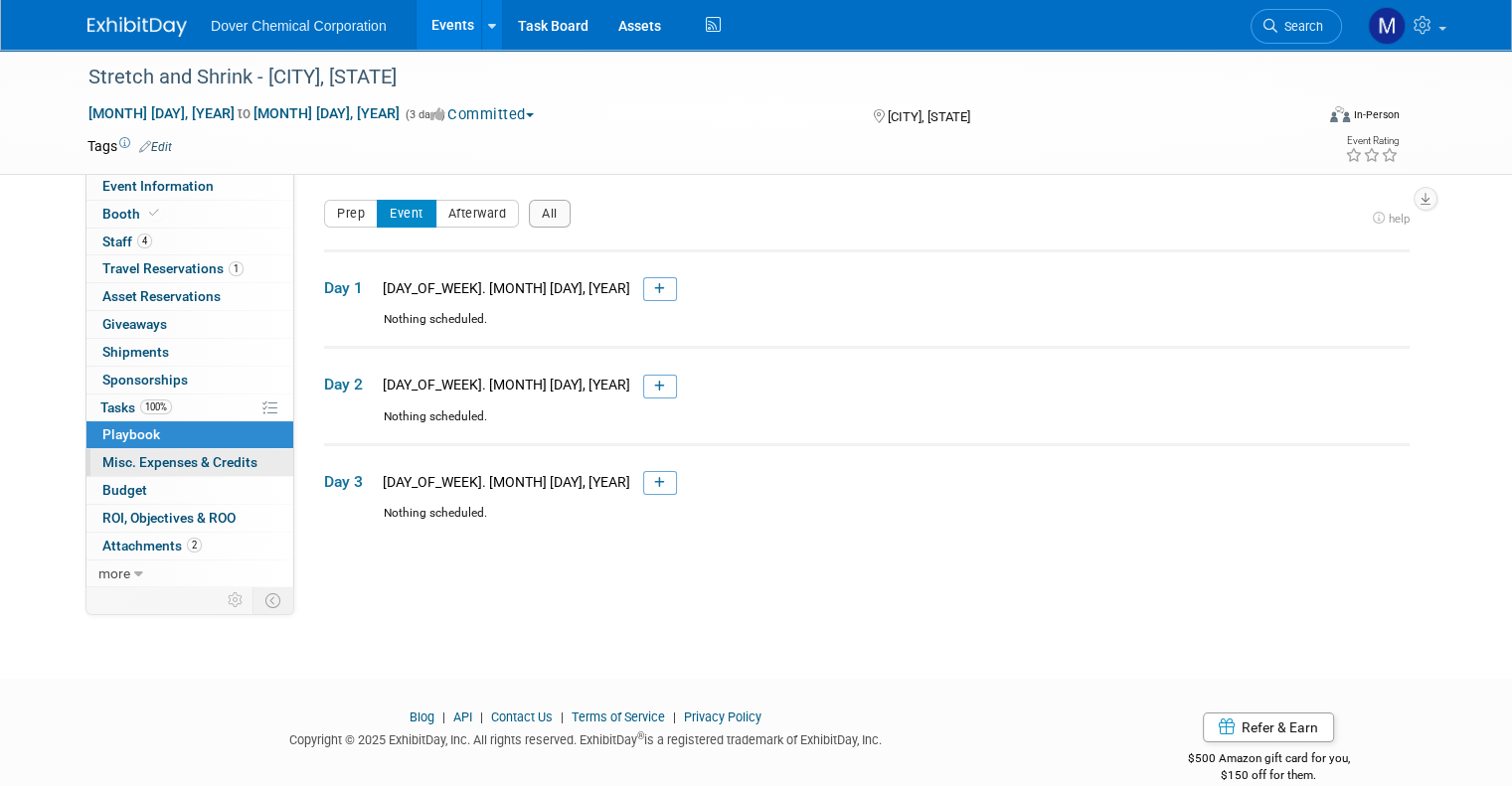 click on "Misc. Expenses & Credits 0" at bounding box center [180, 462] 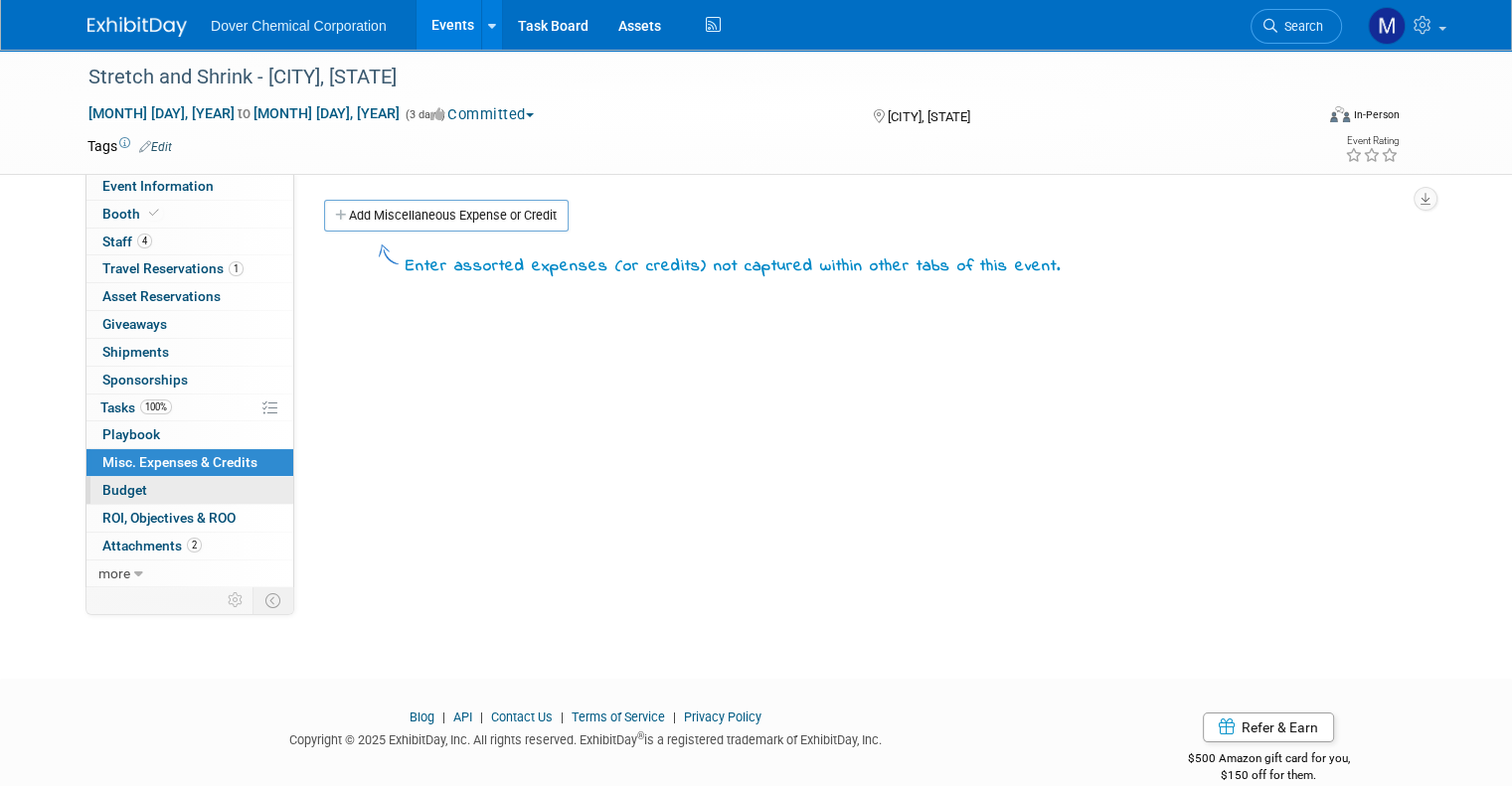 click on "Budget" at bounding box center (124, 490) 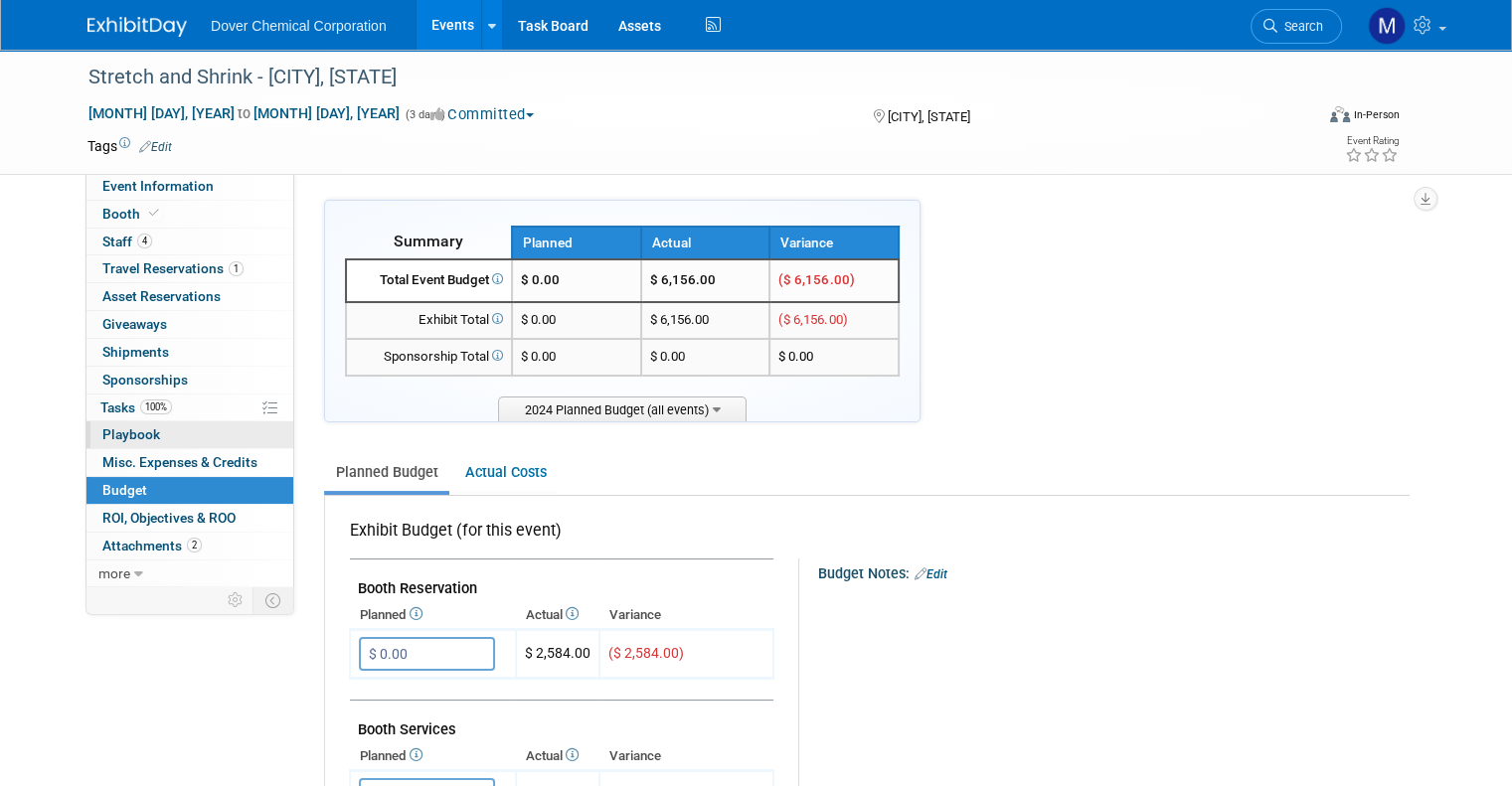 click on "Playbook 0" at bounding box center (131, 434) 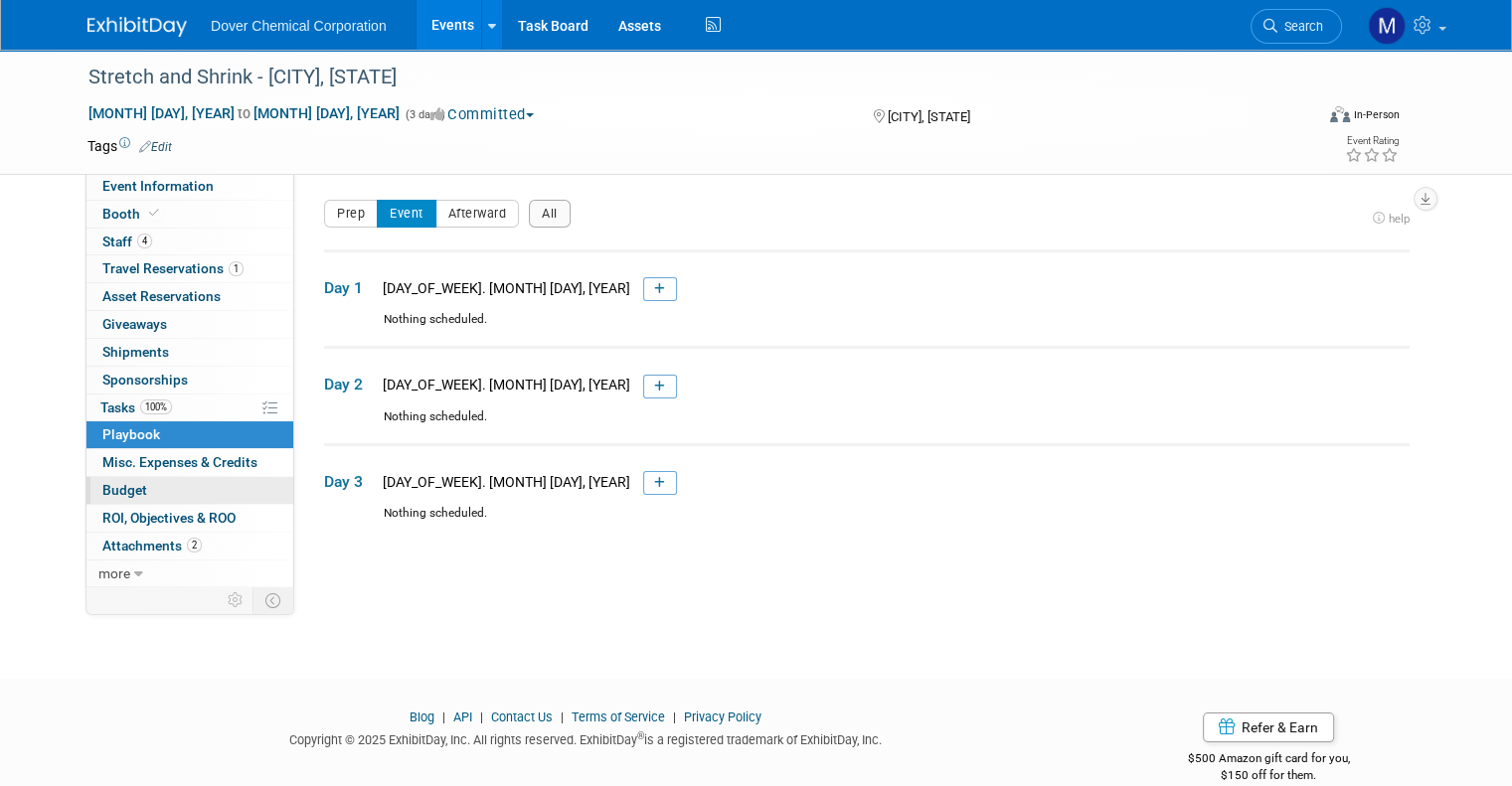 click on "Budget" at bounding box center (124, 490) 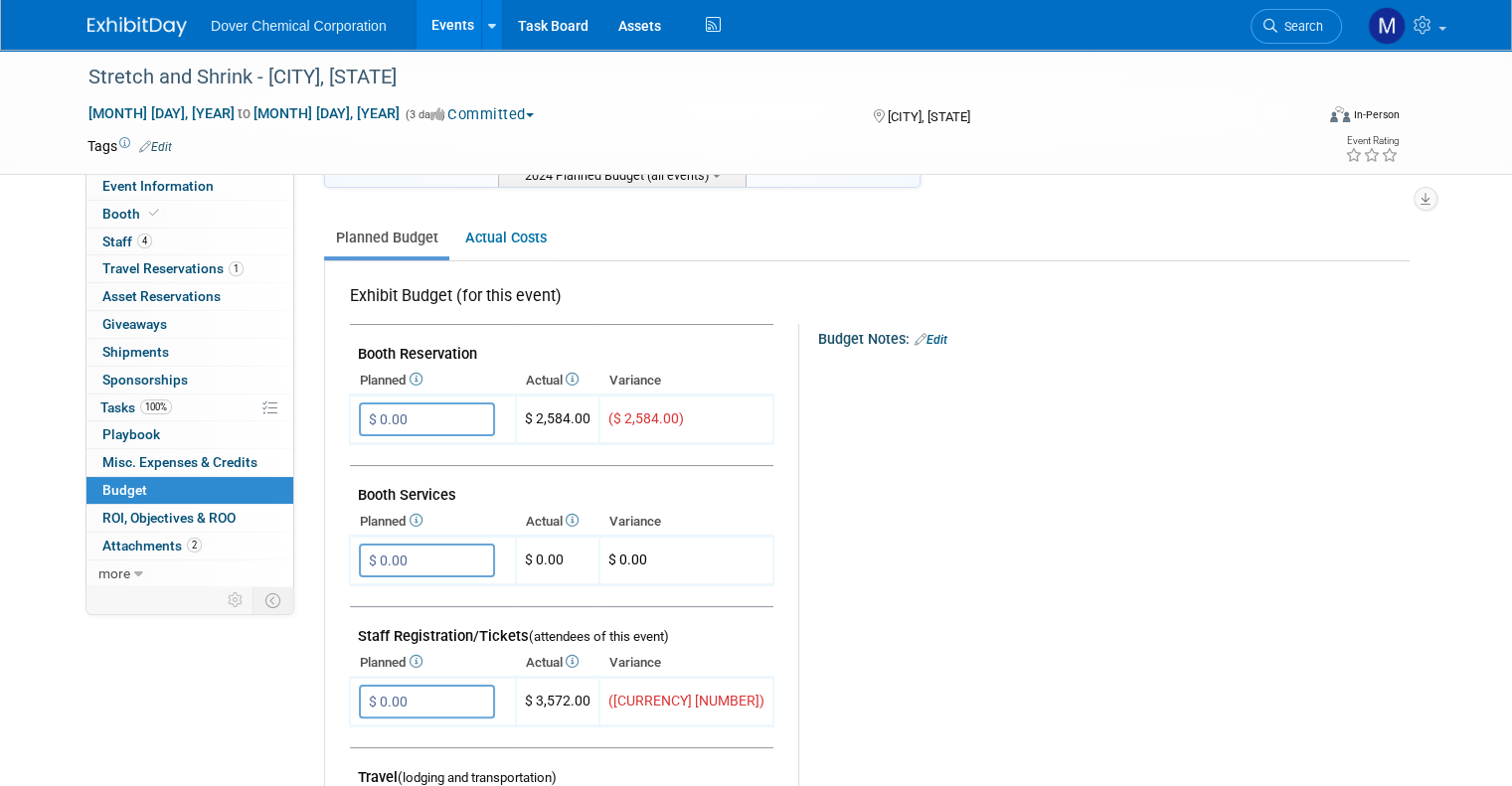 scroll, scrollTop: 231, scrollLeft: 0, axis: vertical 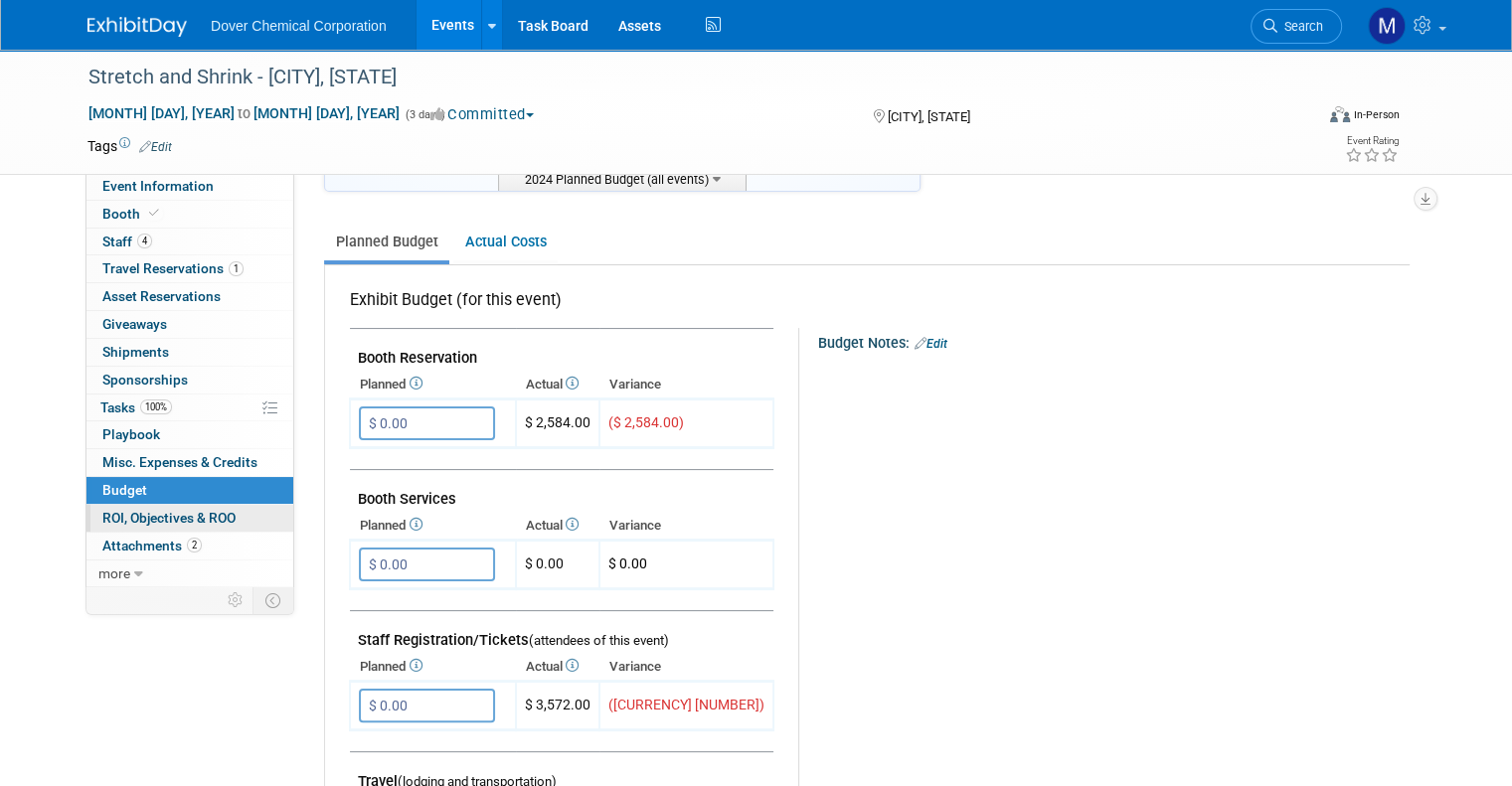click on "ROI, Objectives & ROO 0" at bounding box center [169, 518] 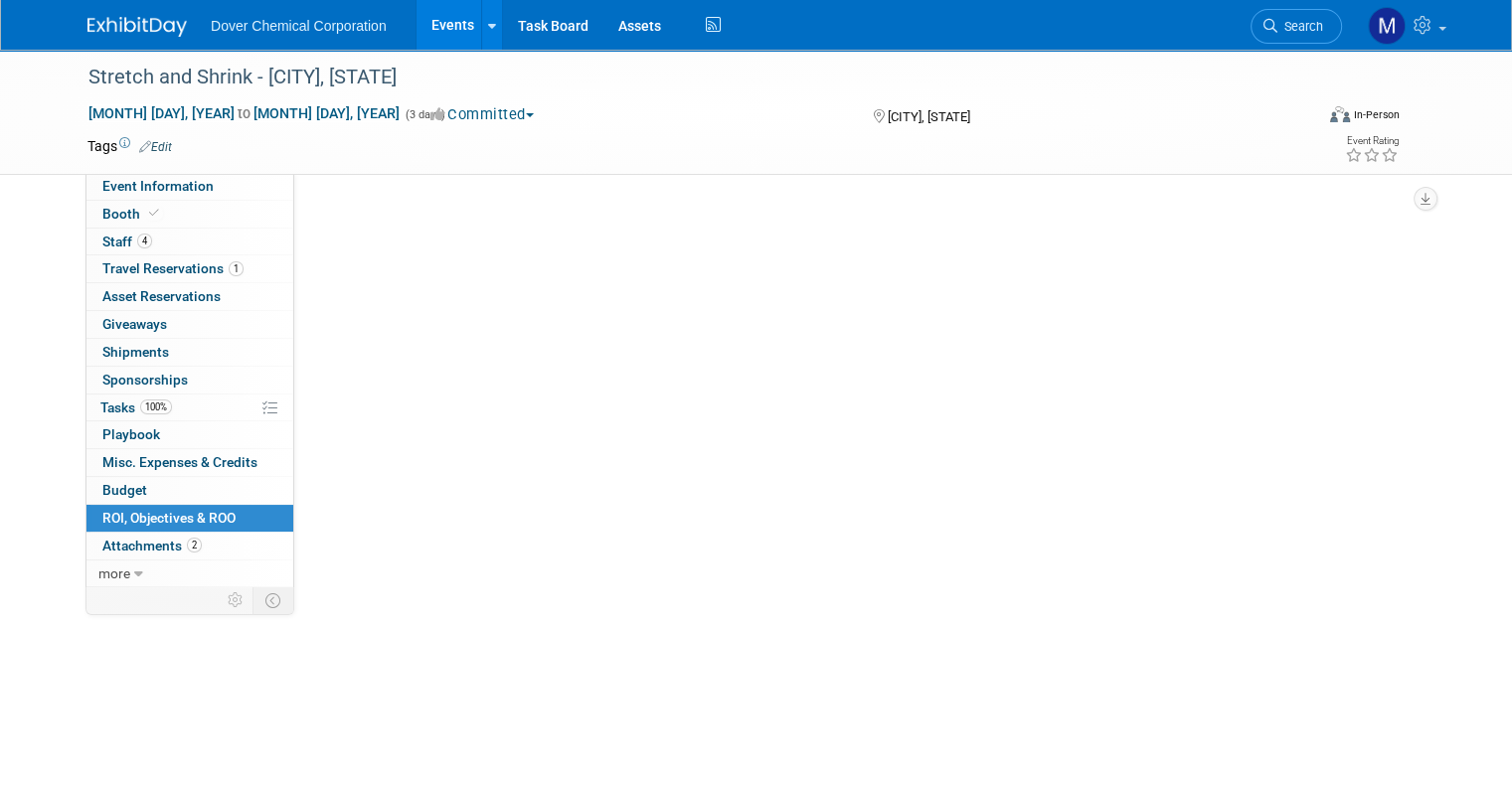 scroll, scrollTop: 0, scrollLeft: 0, axis: both 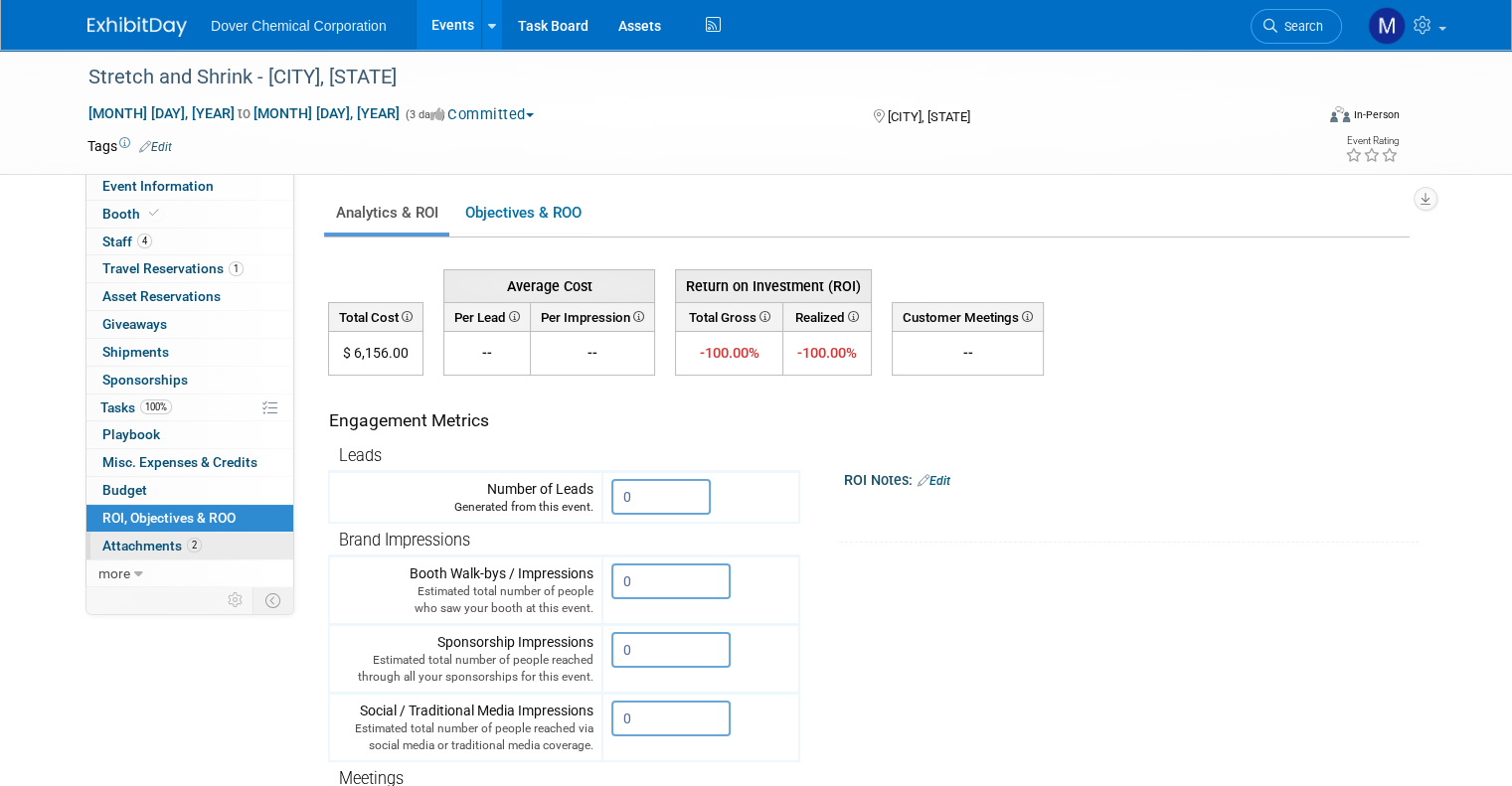 click on "Attachments 2" at bounding box center (152, 546) 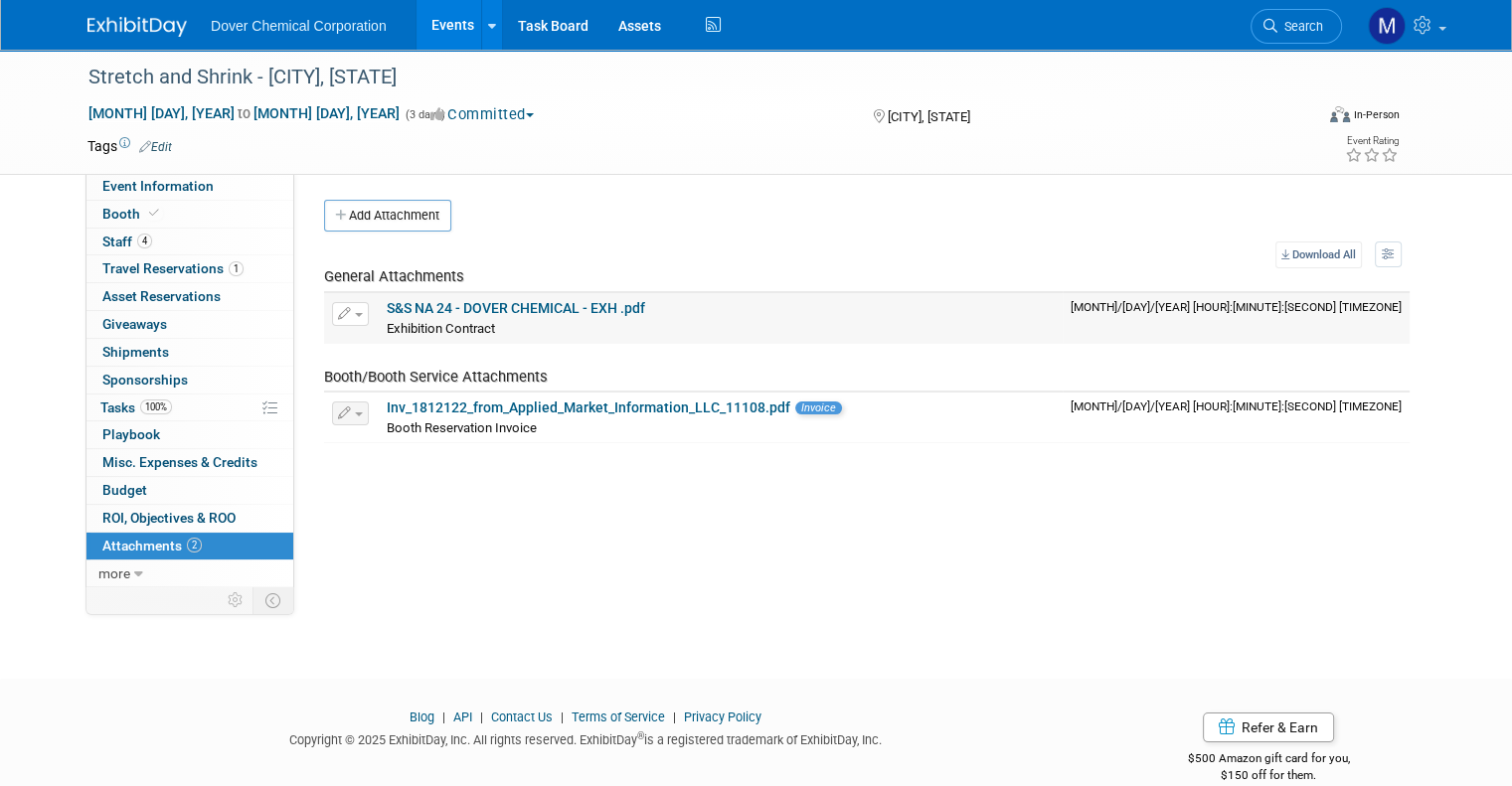 click on "S&S NA 24 - DOVER CHEMICAL - EXH .pdf" at bounding box center [516, 308] 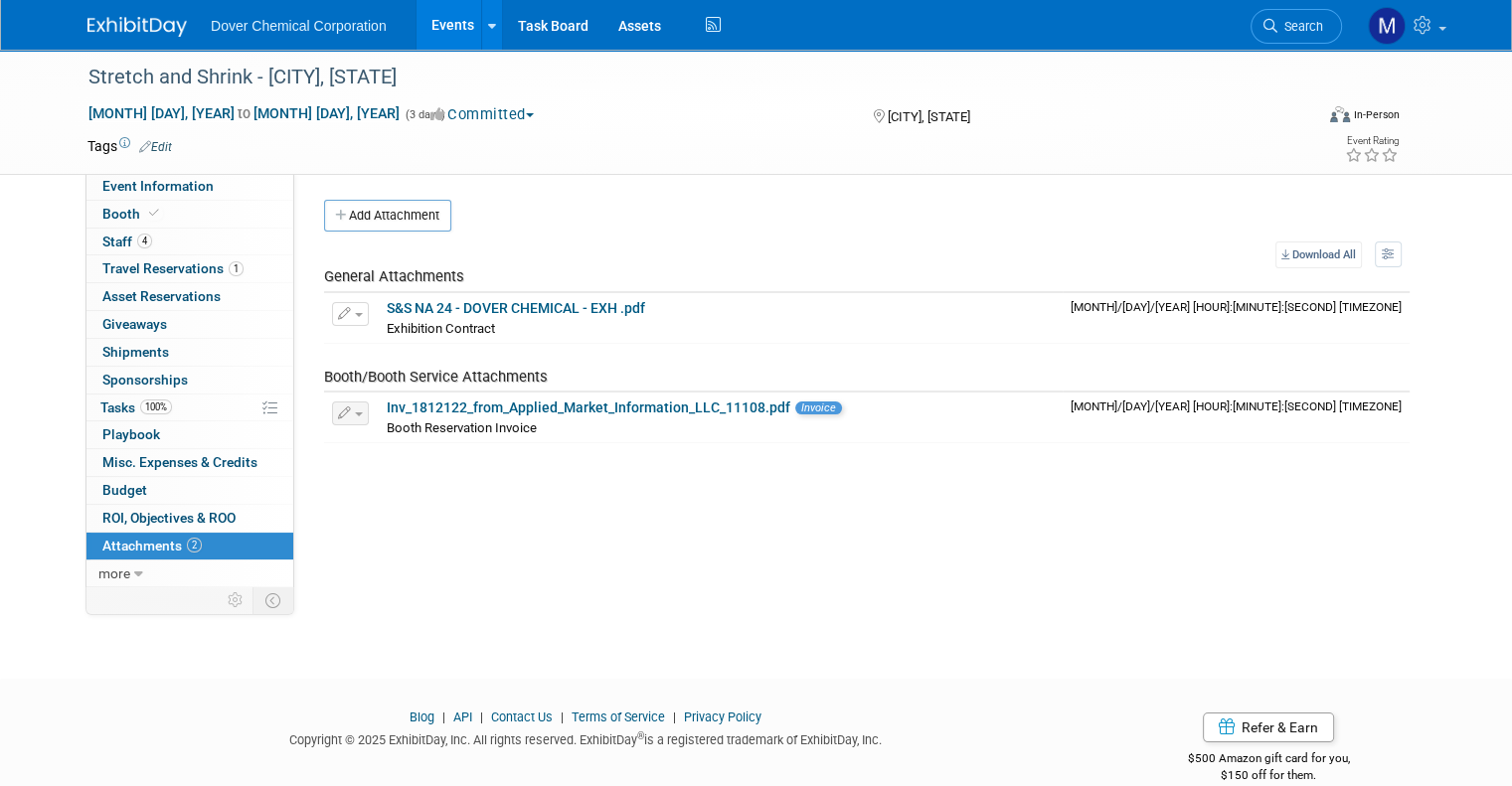 click at bounding box center (137, 27) 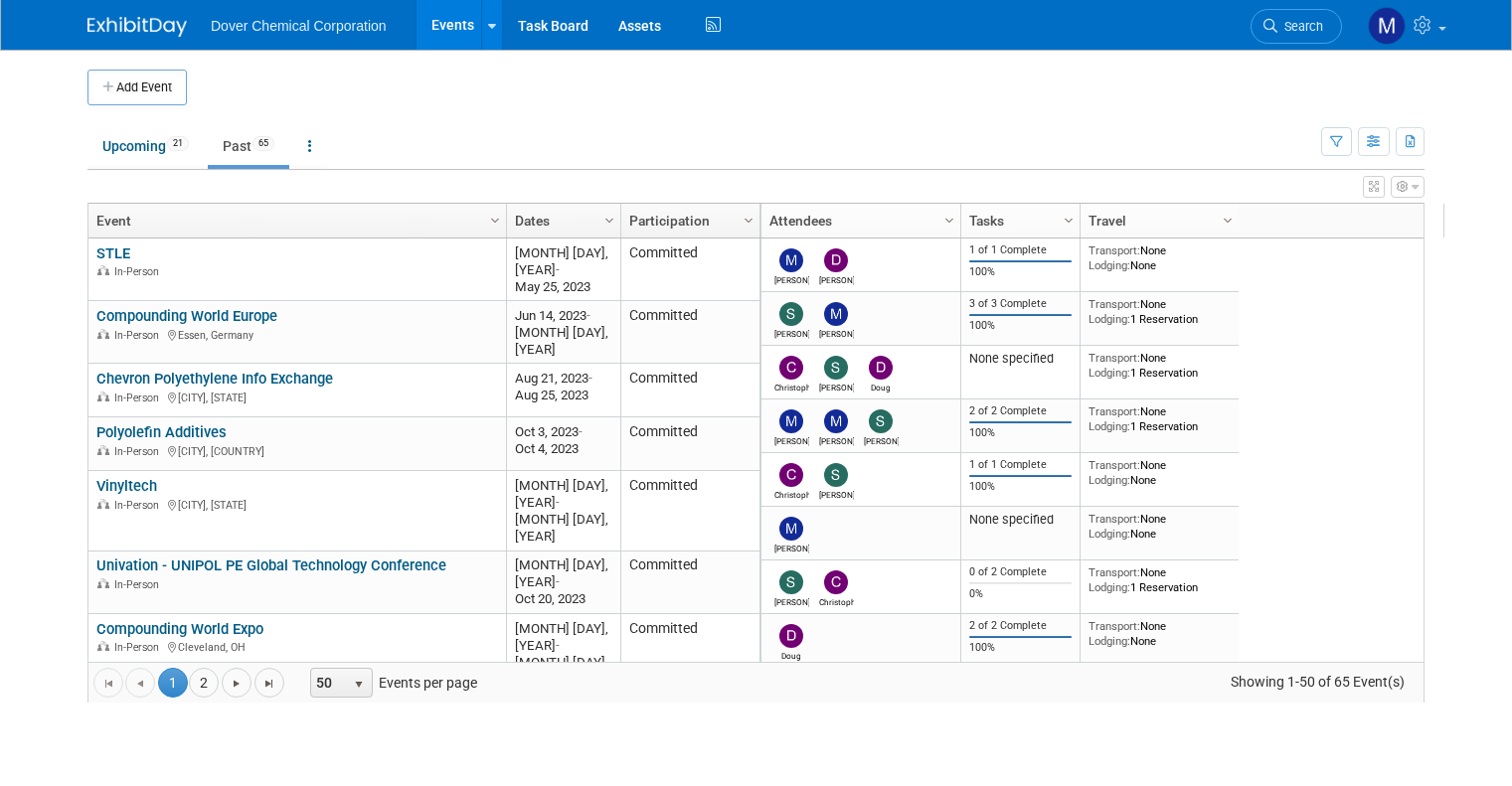scroll, scrollTop: 0, scrollLeft: 0, axis: both 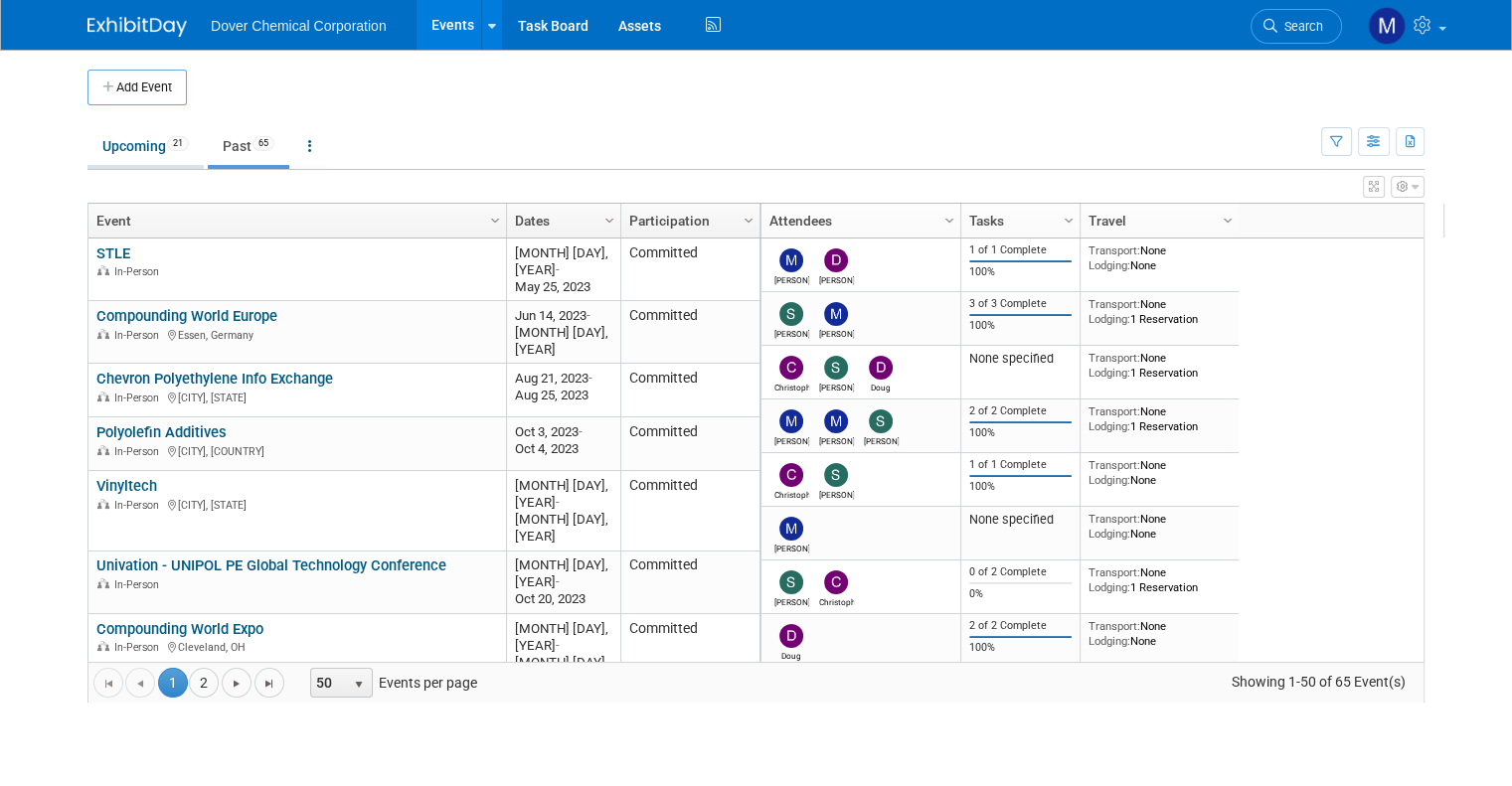click on "Upcoming
21" at bounding box center (145, 146) 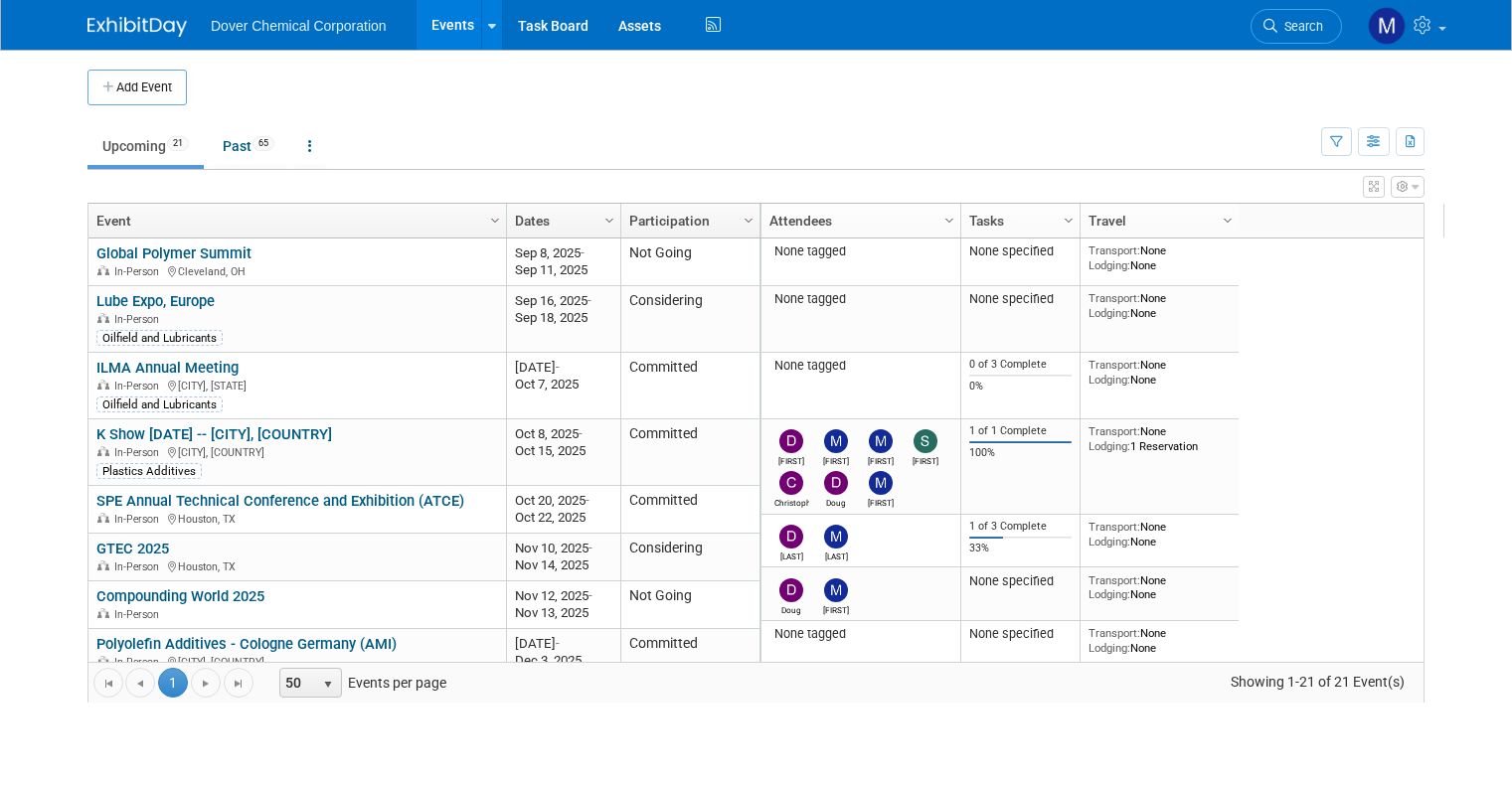 scroll, scrollTop: 0, scrollLeft: 0, axis: both 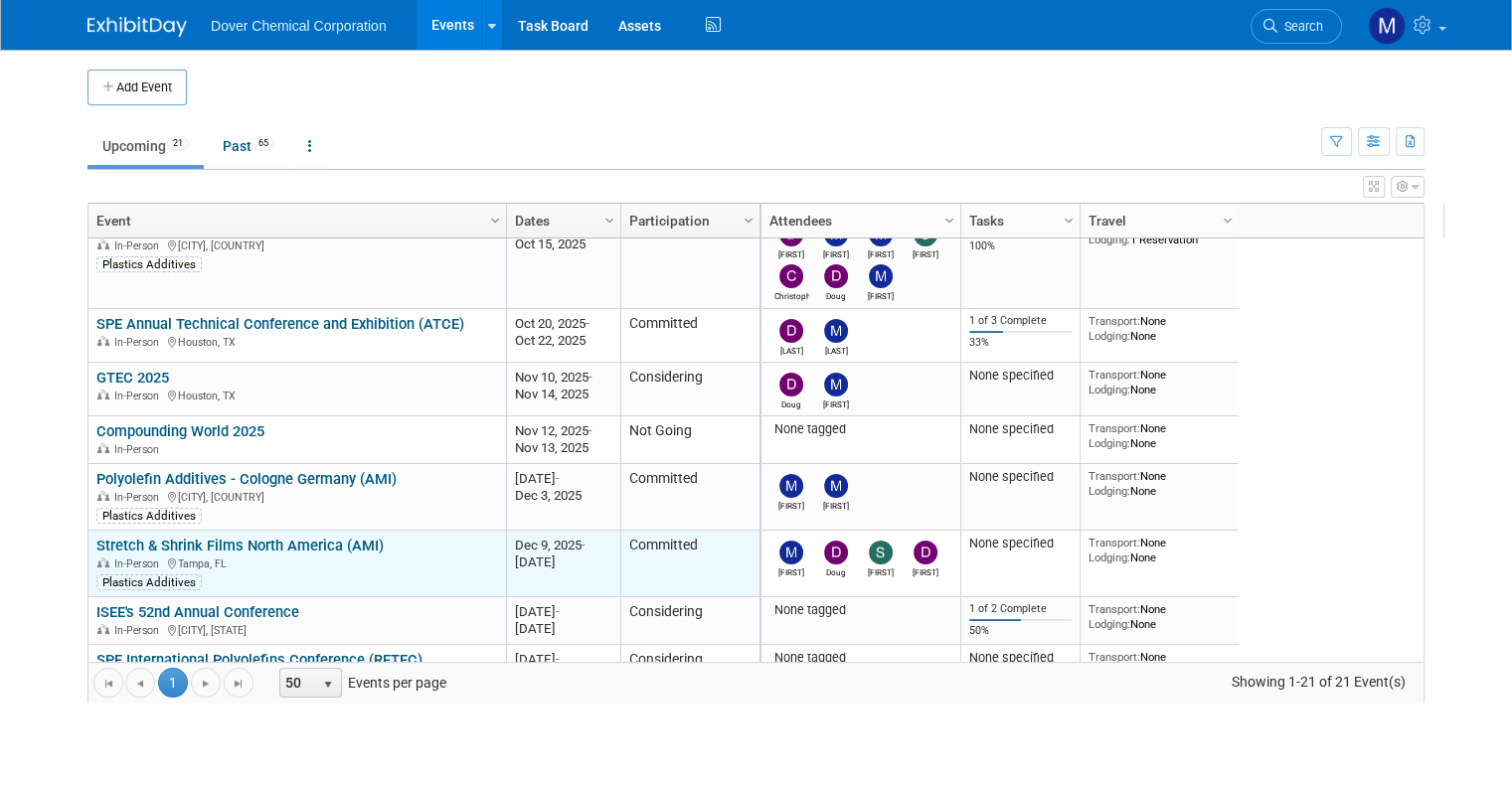 click on "Stretch & Shrink Films North America (AMI)" at bounding box center (240, 546) 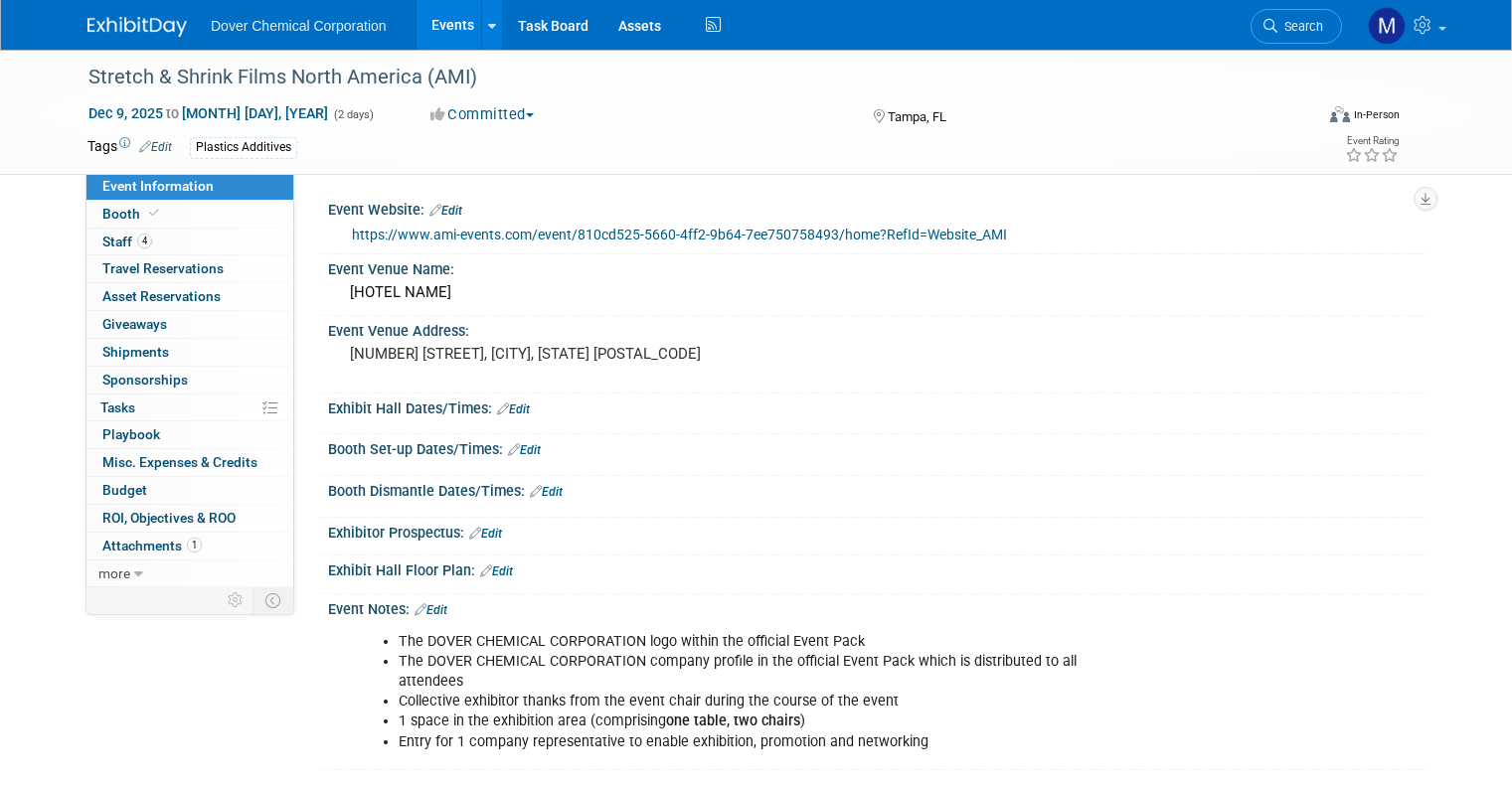 scroll, scrollTop: 0, scrollLeft: 0, axis: both 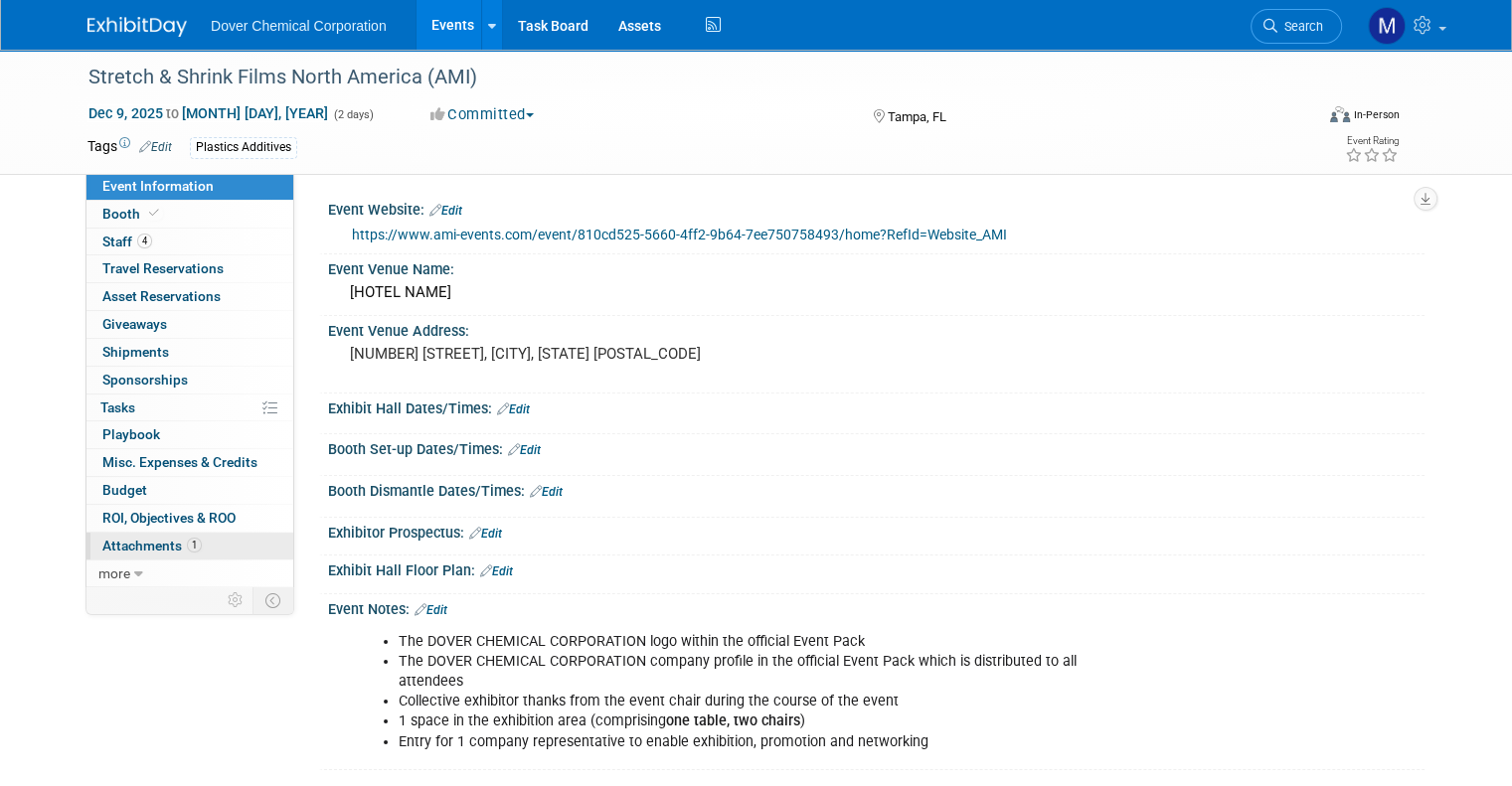 click on "Attachments 1" at bounding box center [152, 546] 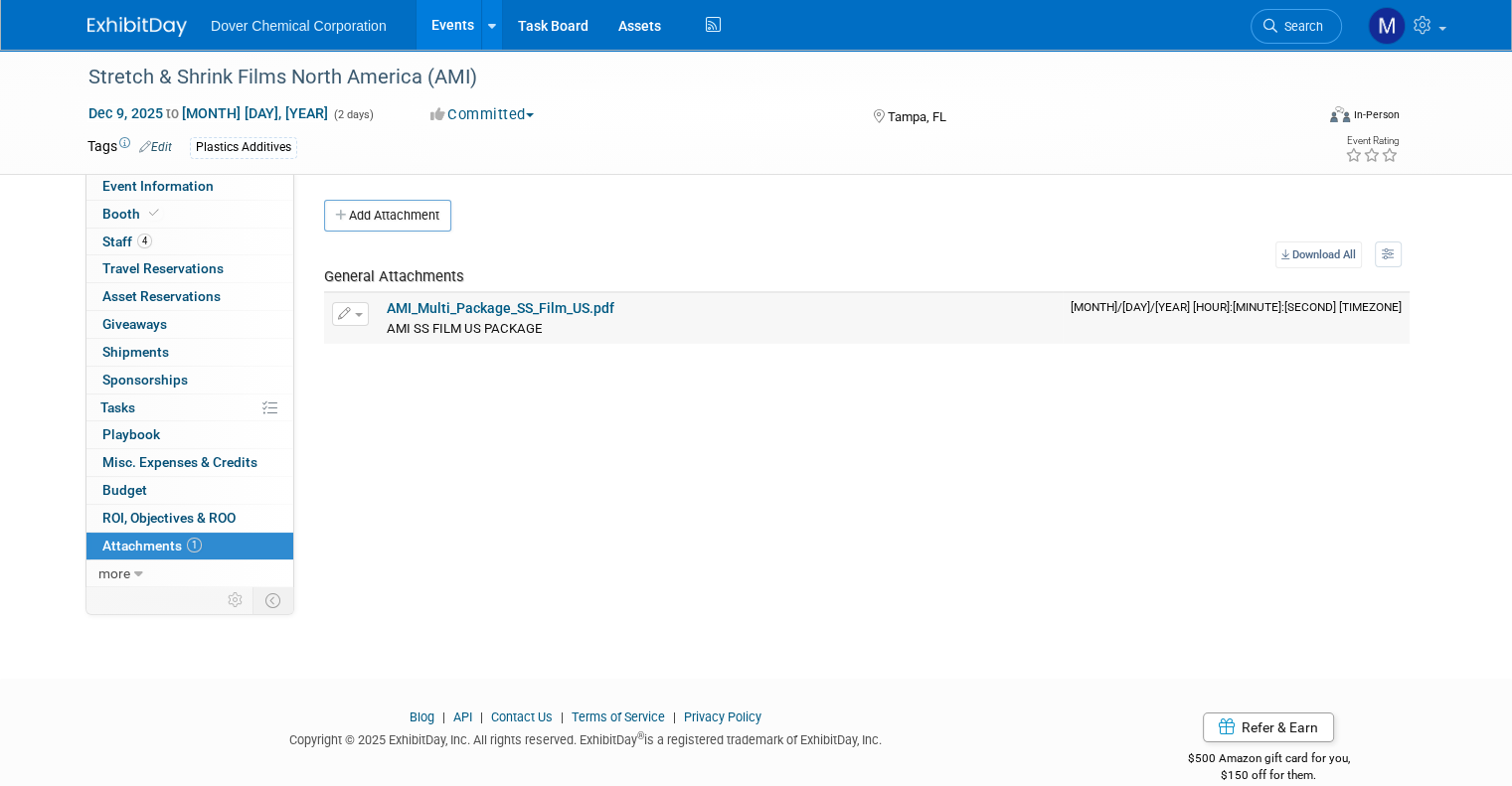 click on "AMI_Multi_Package_SS_Film_US.pdf" at bounding box center [500, 308] 